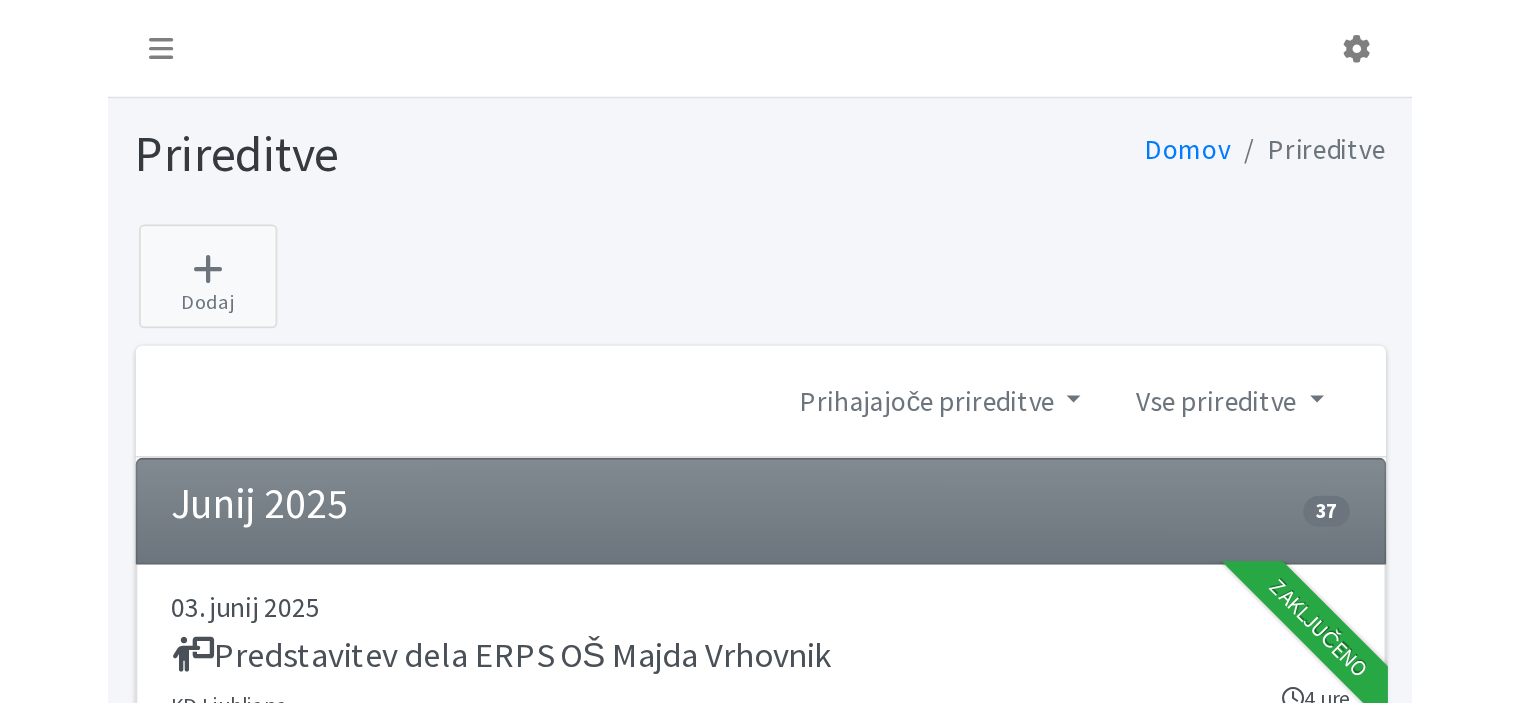 scroll, scrollTop: 0, scrollLeft: 0, axis: both 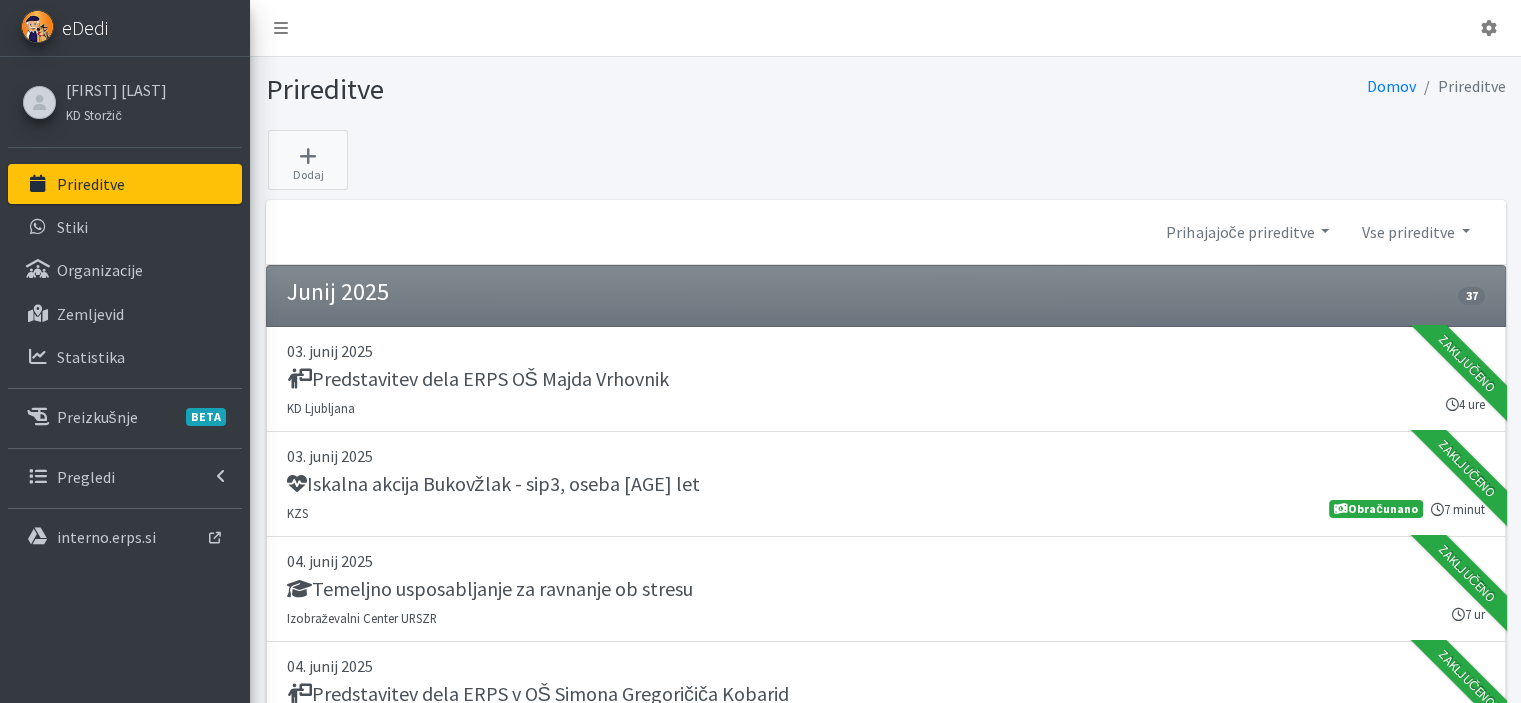click on "eDedi" at bounding box center (85, 28) 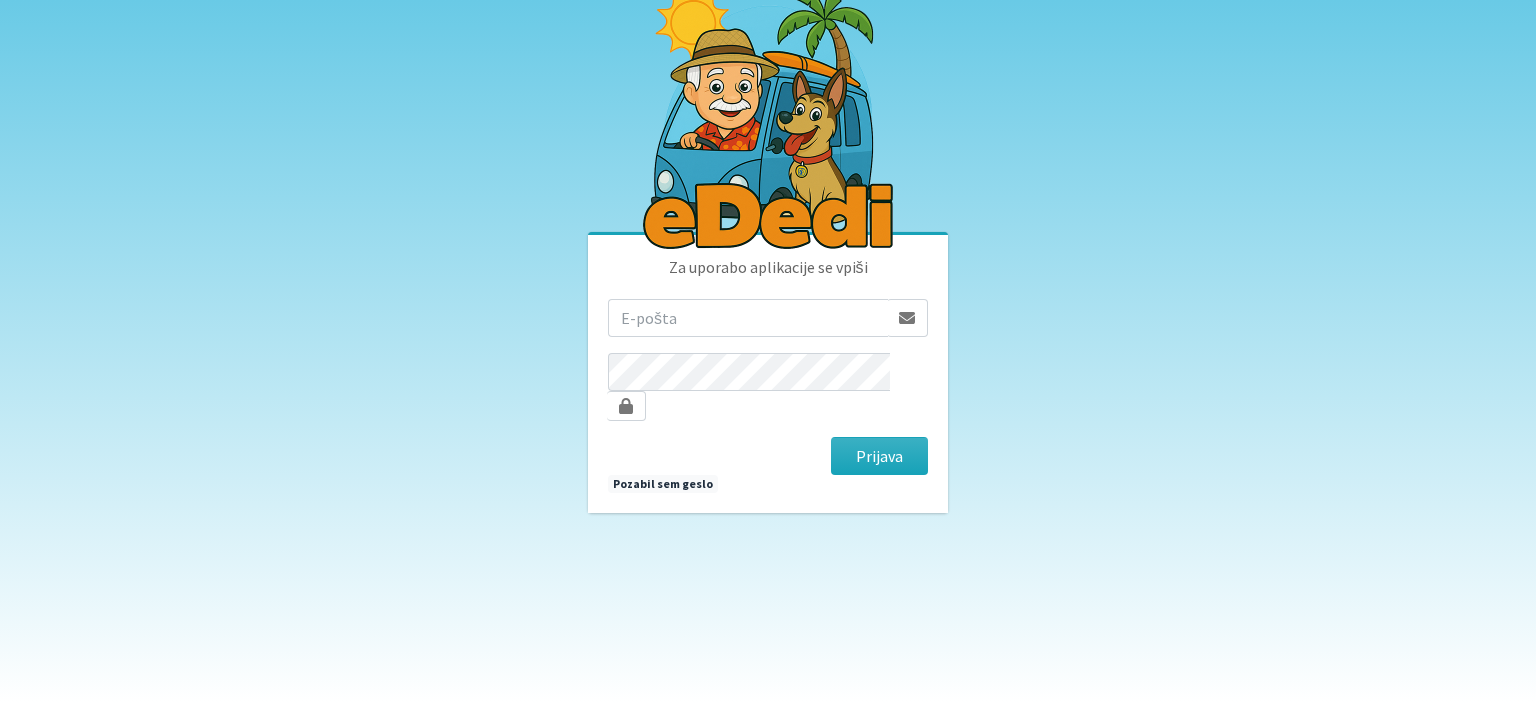 scroll, scrollTop: 0, scrollLeft: 0, axis: both 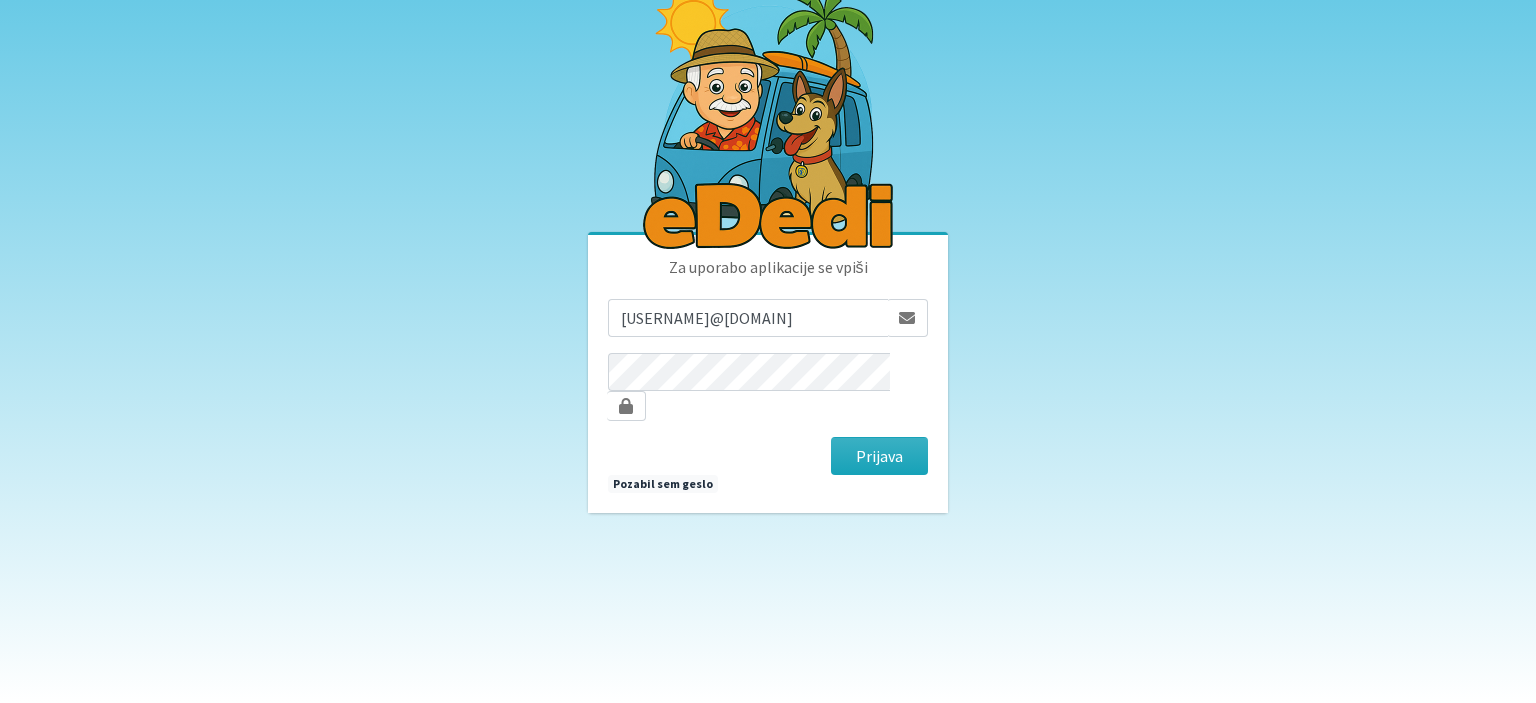 drag, startPoint x: 744, startPoint y: 337, endPoint x: 1022, endPoint y: 339, distance: 278.0072 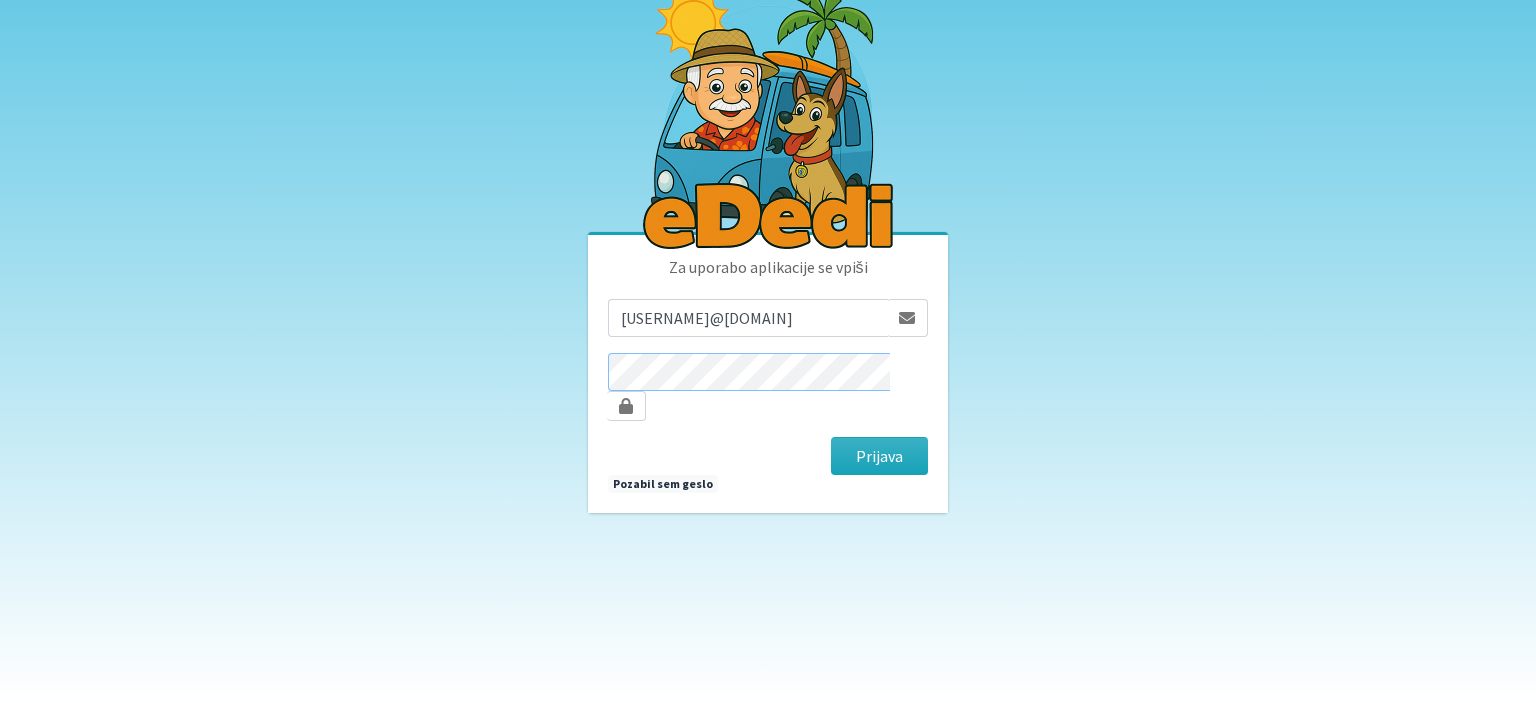click on "Prijava" at bounding box center [879, 456] 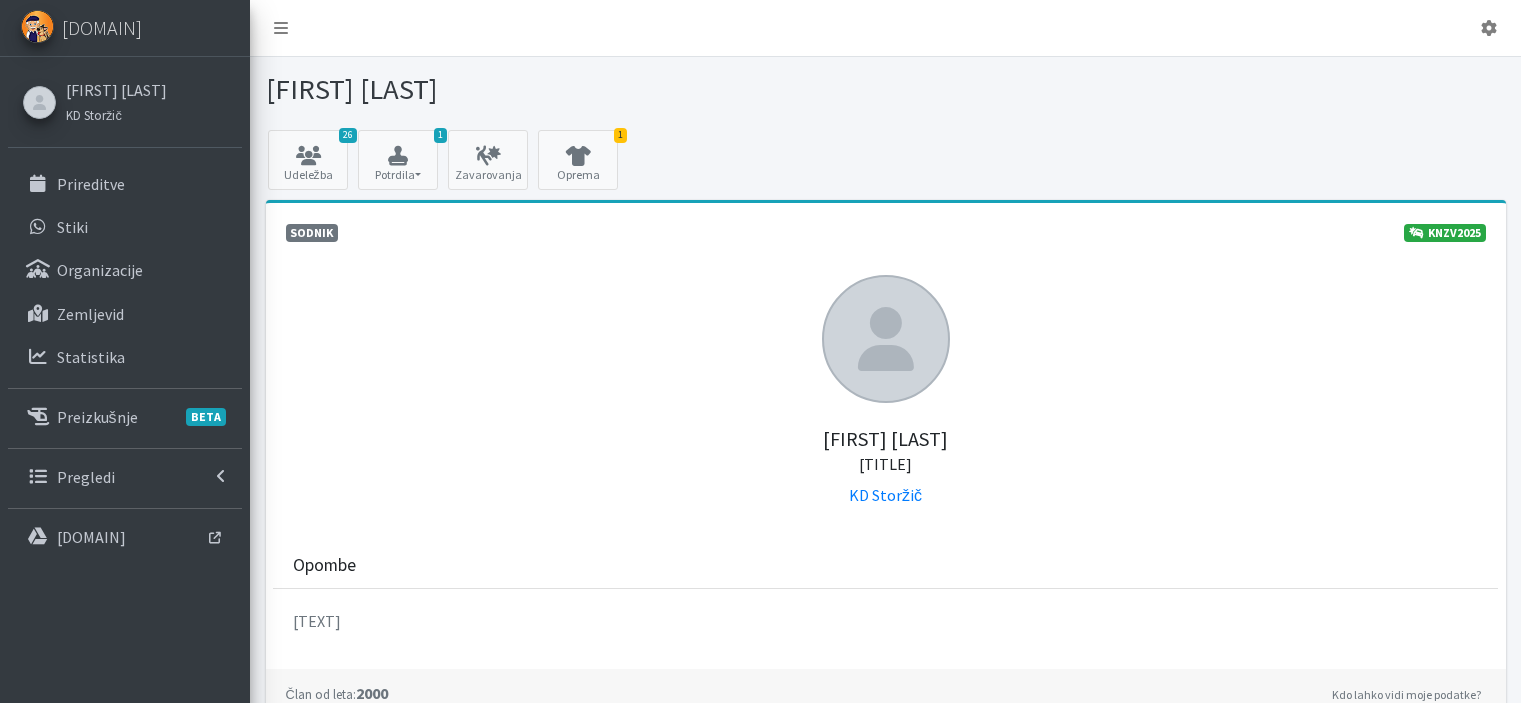 scroll, scrollTop: 0, scrollLeft: 0, axis: both 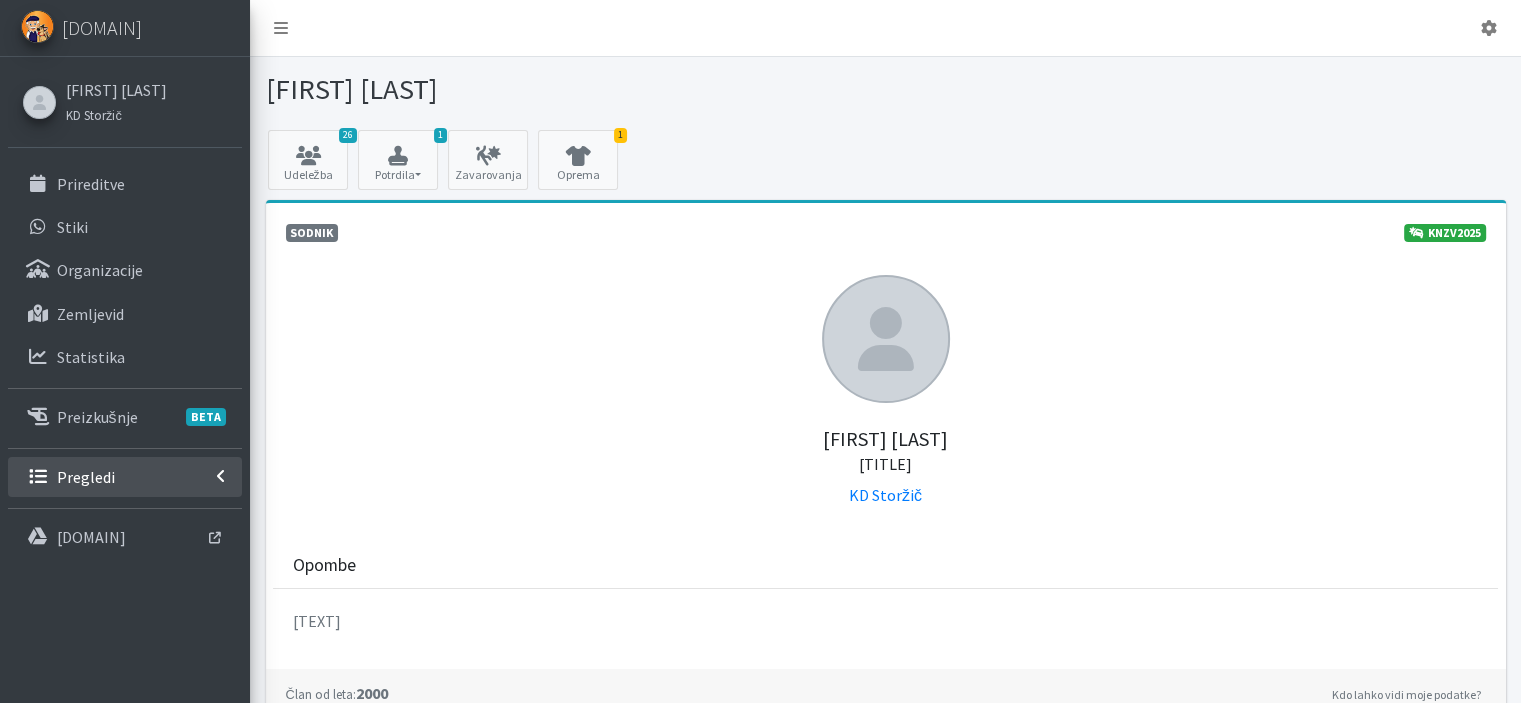 click on "Pregledi" at bounding box center [86, 477] 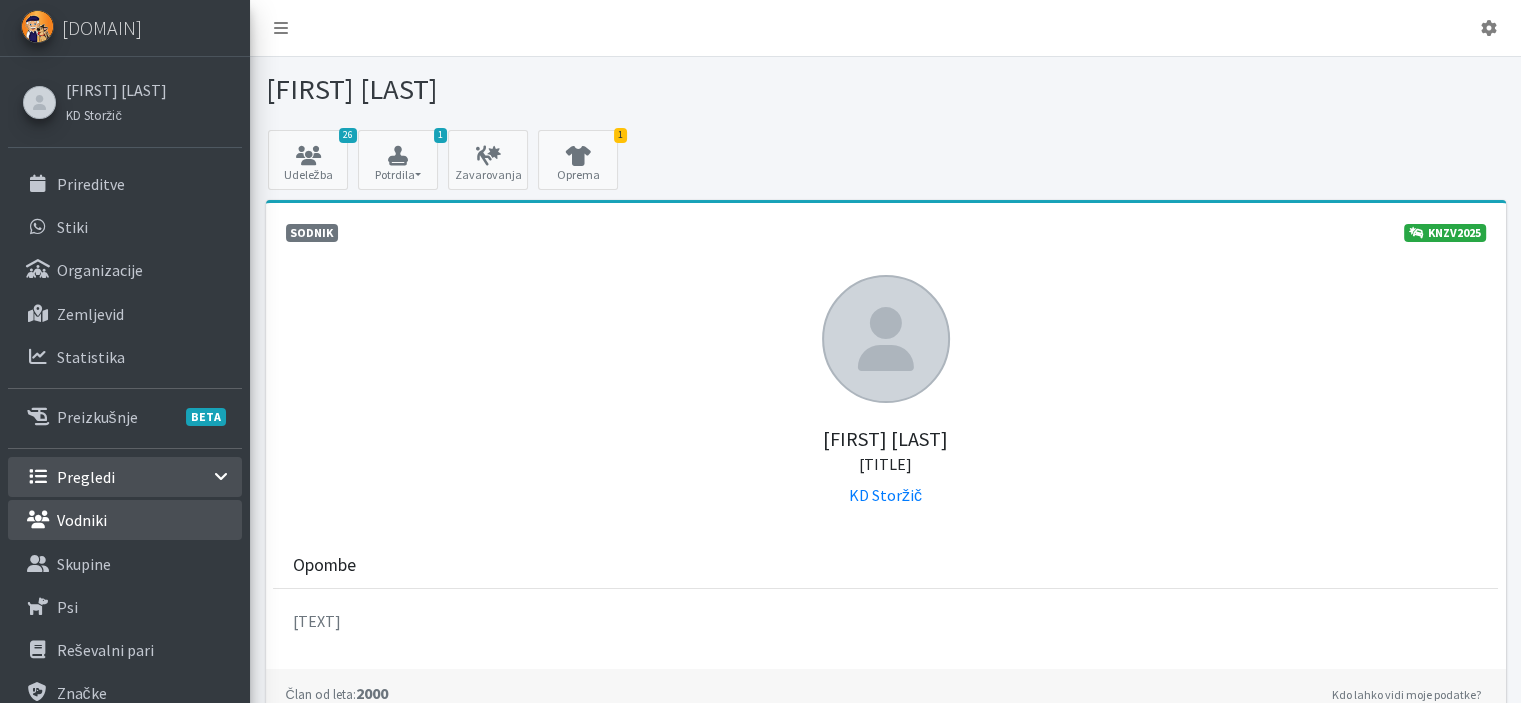 click on "Vodniki" at bounding box center [82, 520] 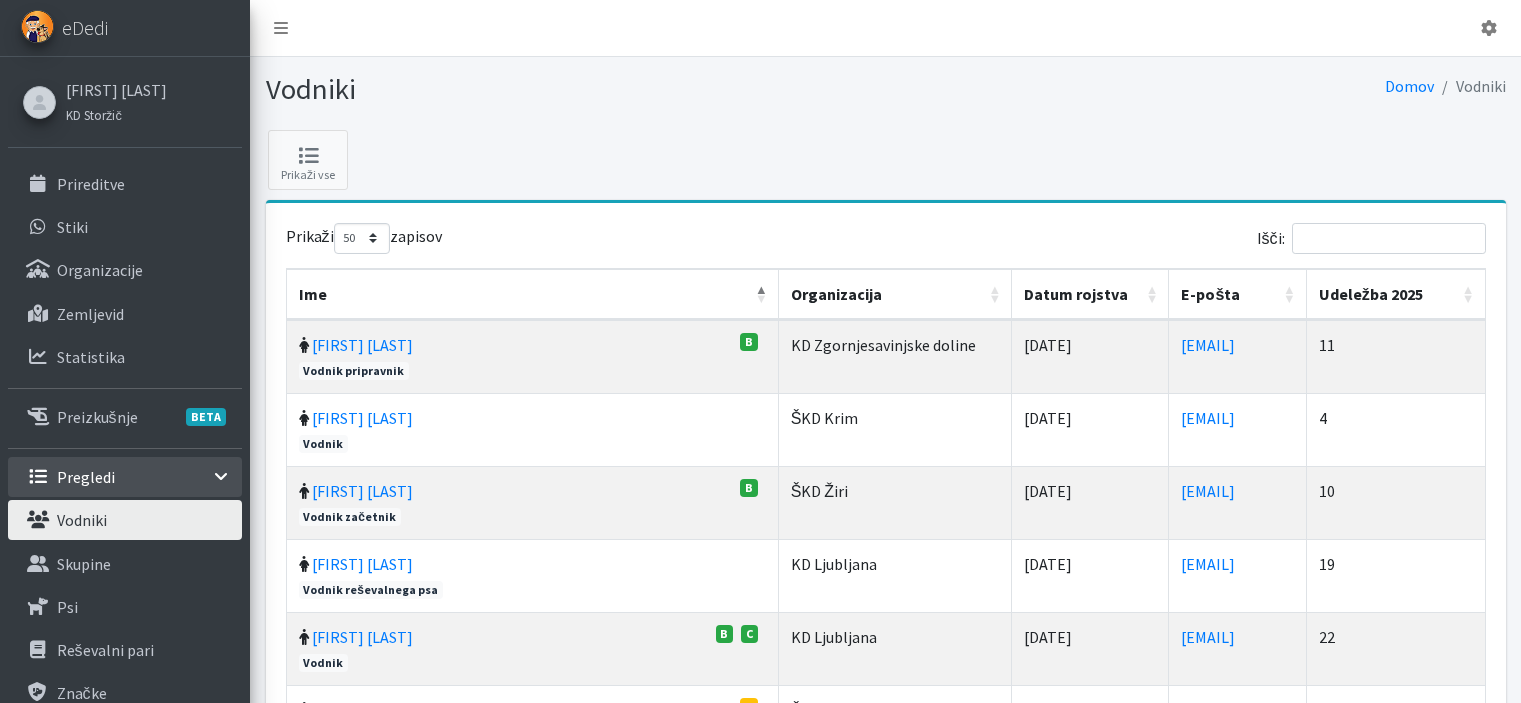 select on "50" 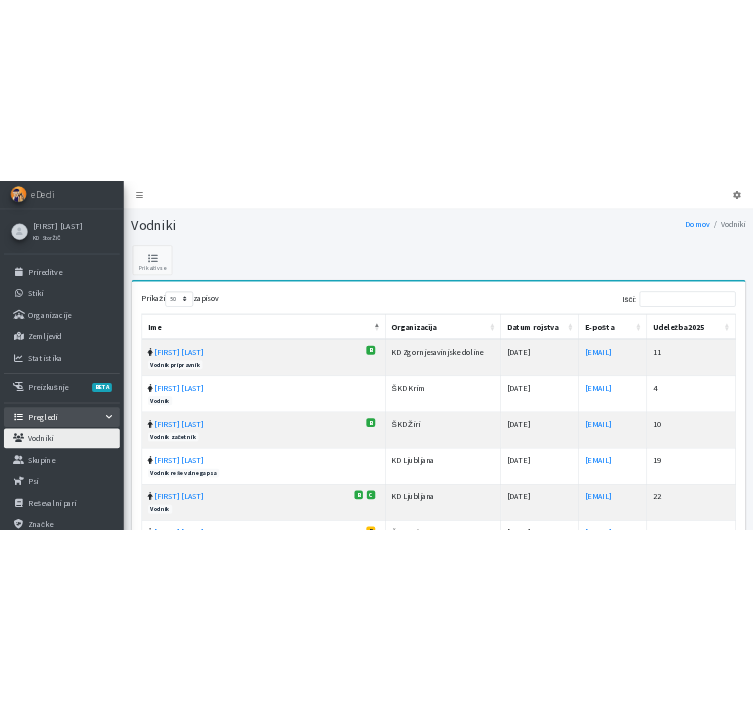 scroll, scrollTop: 0, scrollLeft: 0, axis: both 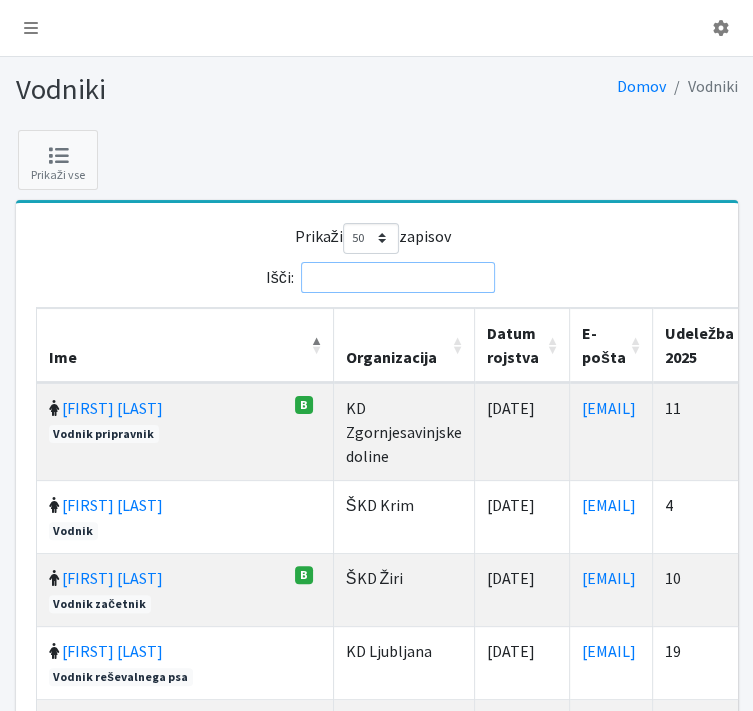 click on "Išči:" at bounding box center (398, 277) 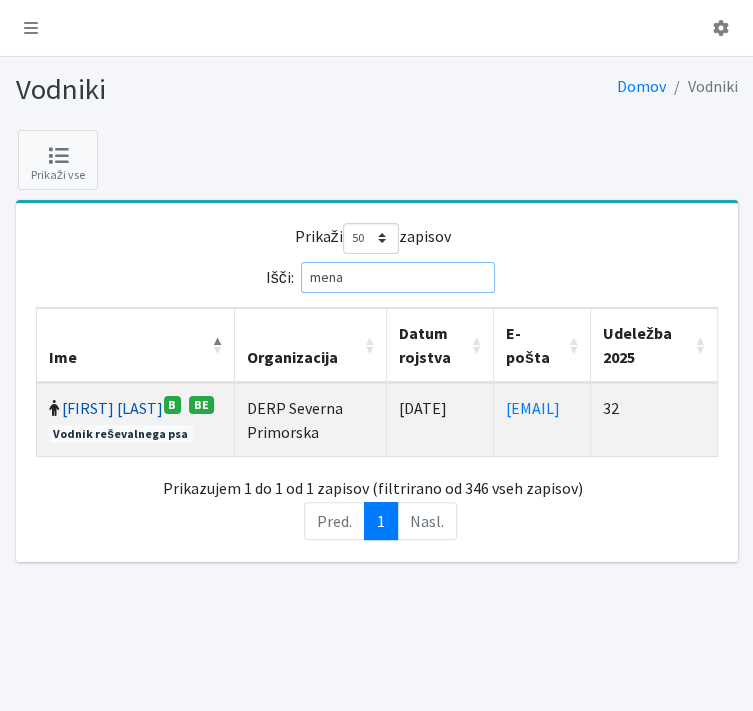 type on "mena" 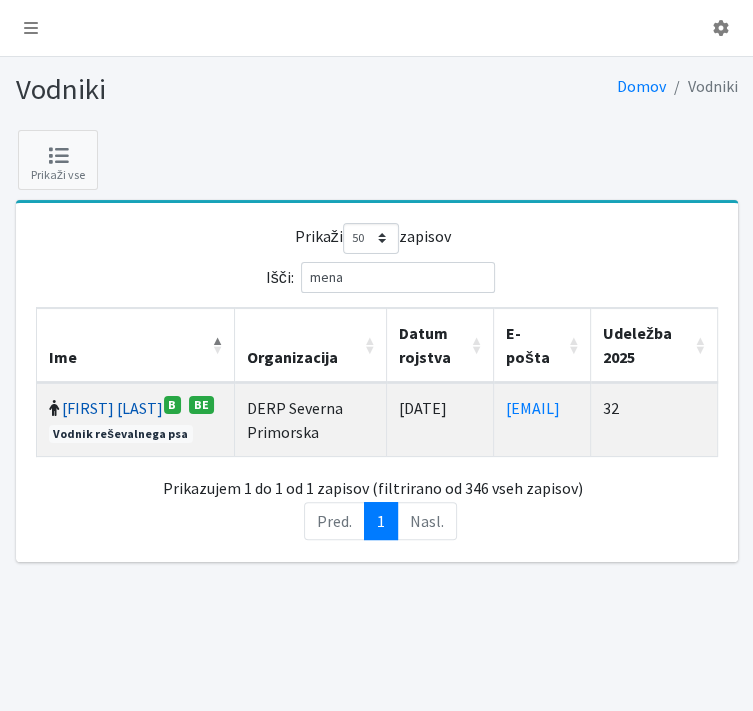 click on "Ivan Menard" at bounding box center (112, 408) 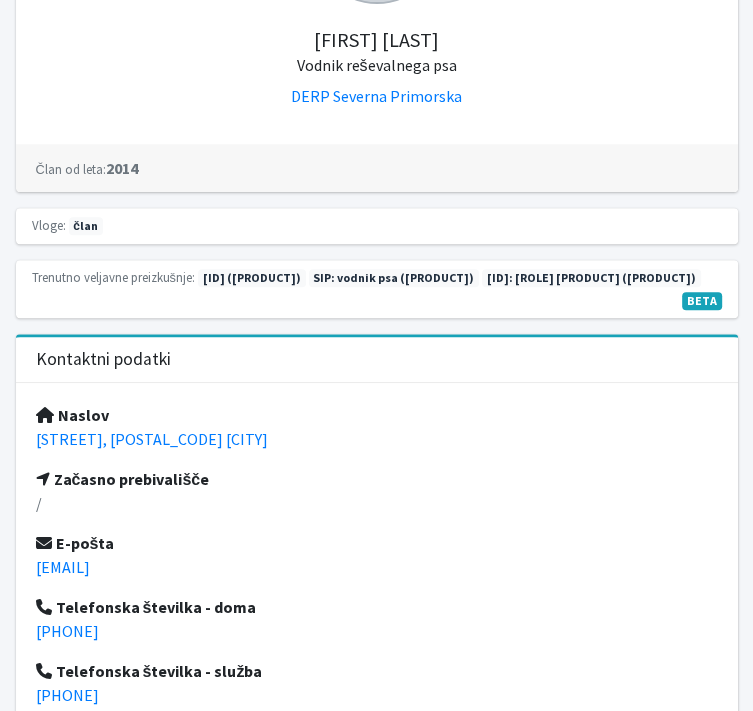 scroll, scrollTop: 400, scrollLeft: 0, axis: vertical 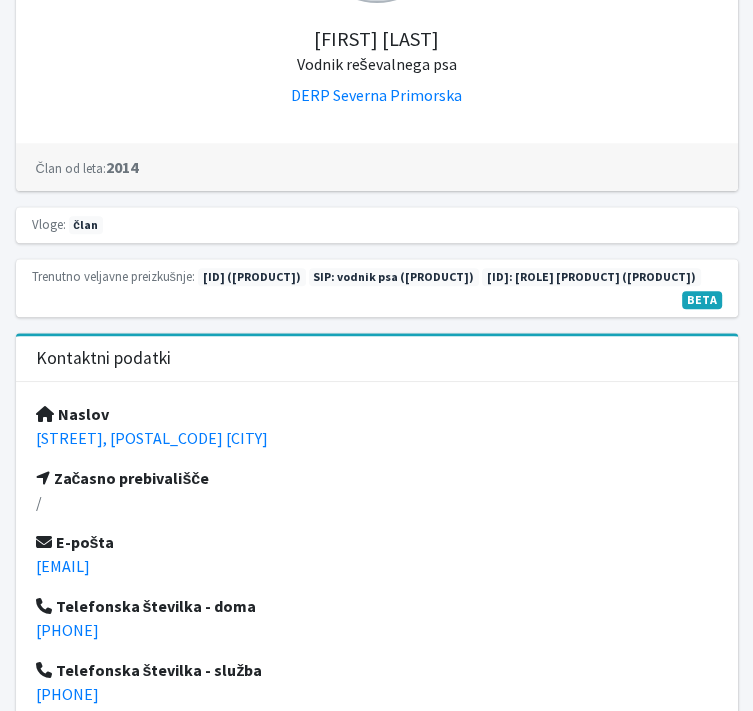 drag, startPoint x: 31, startPoint y: 407, endPoint x: 196, endPoint y: 407, distance: 165 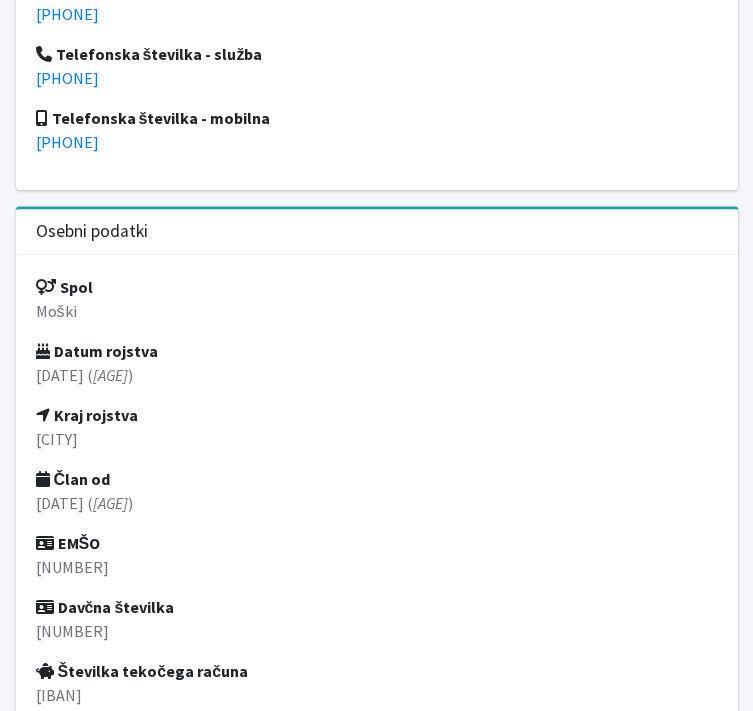 scroll, scrollTop: 1008, scrollLeft: 0, axis: vertical 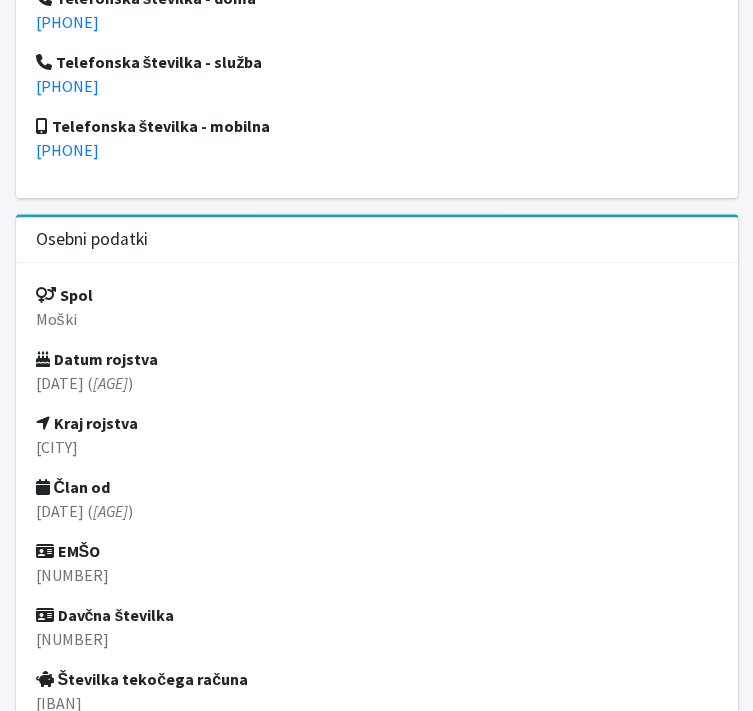 drag, startPoint x: 130, startPoint y: 127, endPoint x: 22, endPoint y: 126, distance: 108.00463 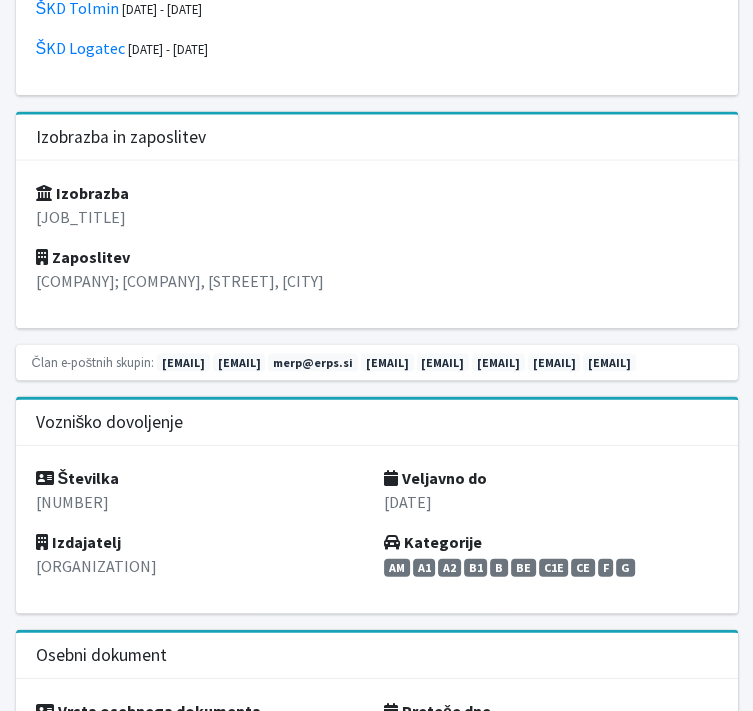 scroll, scrollTop: 2074, scrollLeft: 0, axis: vertical 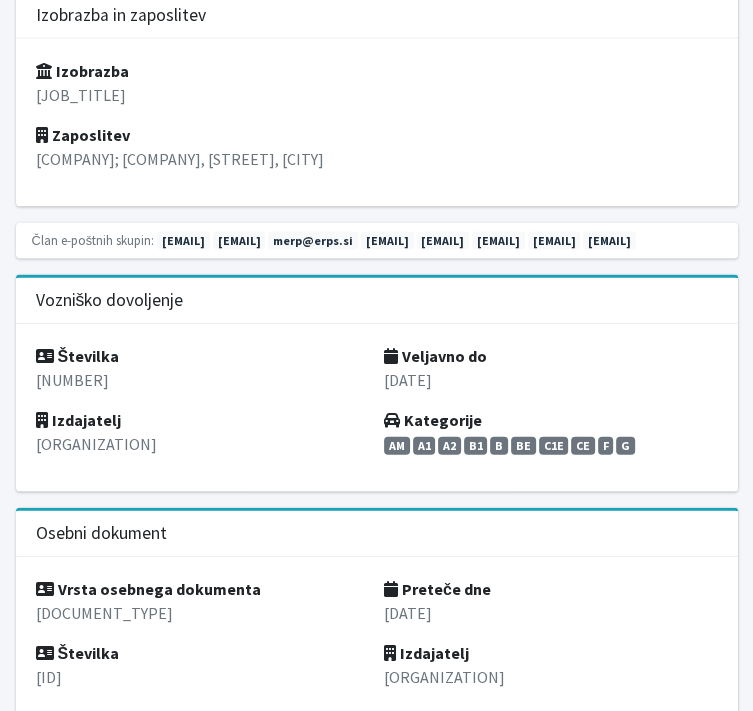 click on "Flint" at bounding box center (80, 1424) 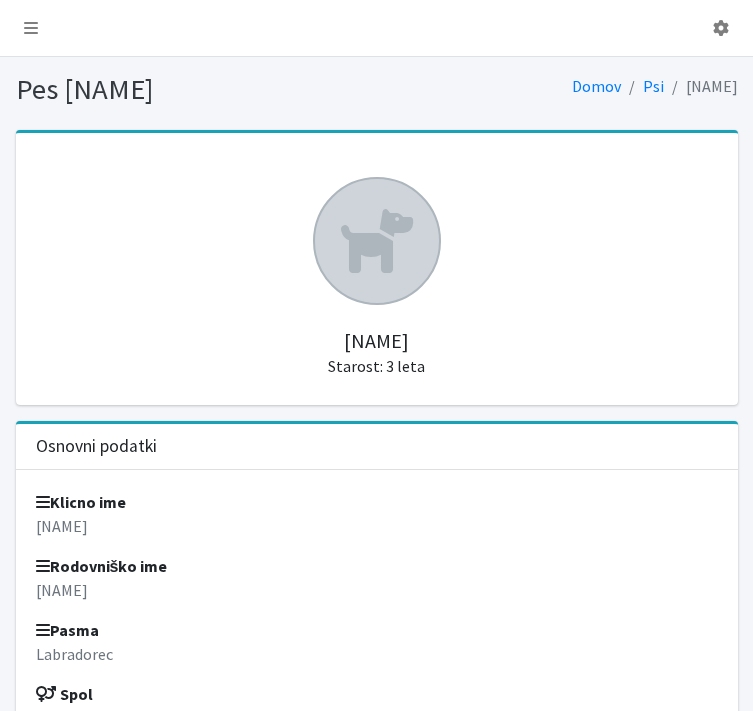 scroll, scrollTop: 0, scrollLeft: 0, axis: both 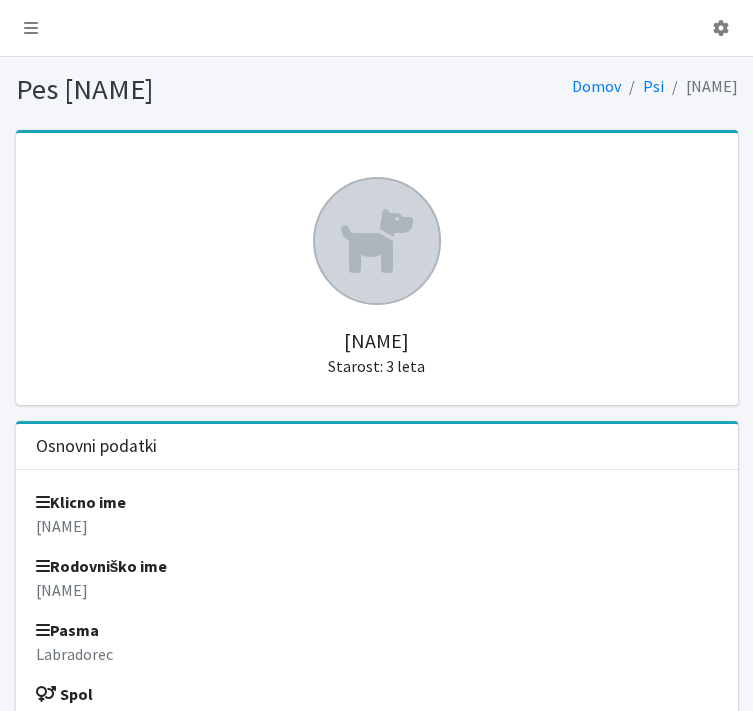 drag, startPoint x: 583, startPoint y: 525, endPoint x: 480, endPoint y: 528, distance: 103.04368 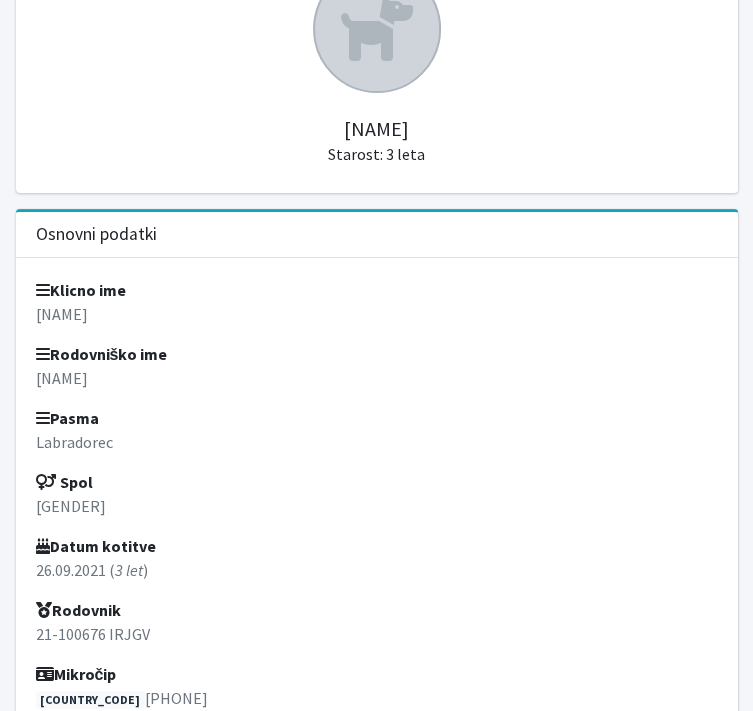 scroll, scrollTop: 240, scrollLeft: 0, axis: vertical 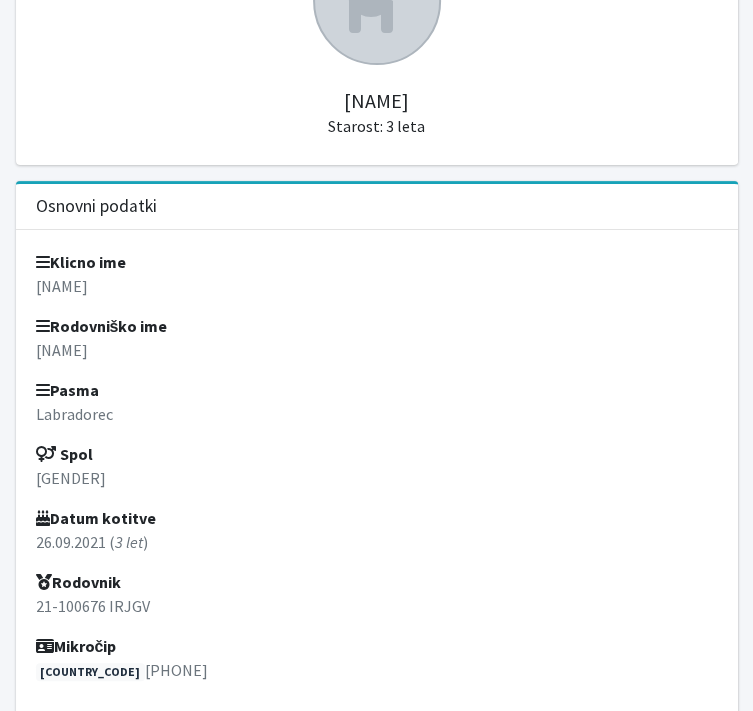drag, startPoint x: 197, startPoint y: 664, endPoint x: 70, endPoint y: 658, distance: 127.141655 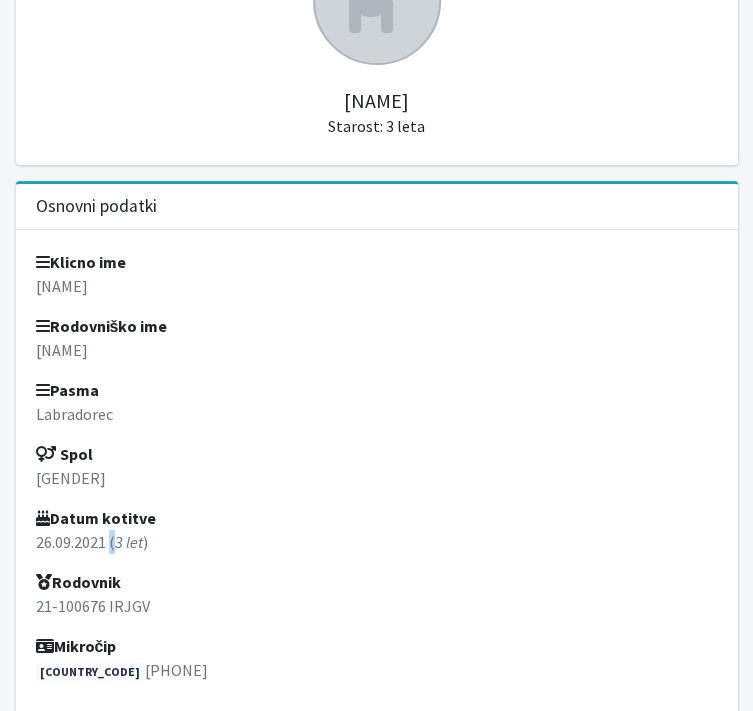 drag, startPoint x: 33, startPoint y: 535, endPoint x: 109, endPoint y: 537, distance: 76.02631 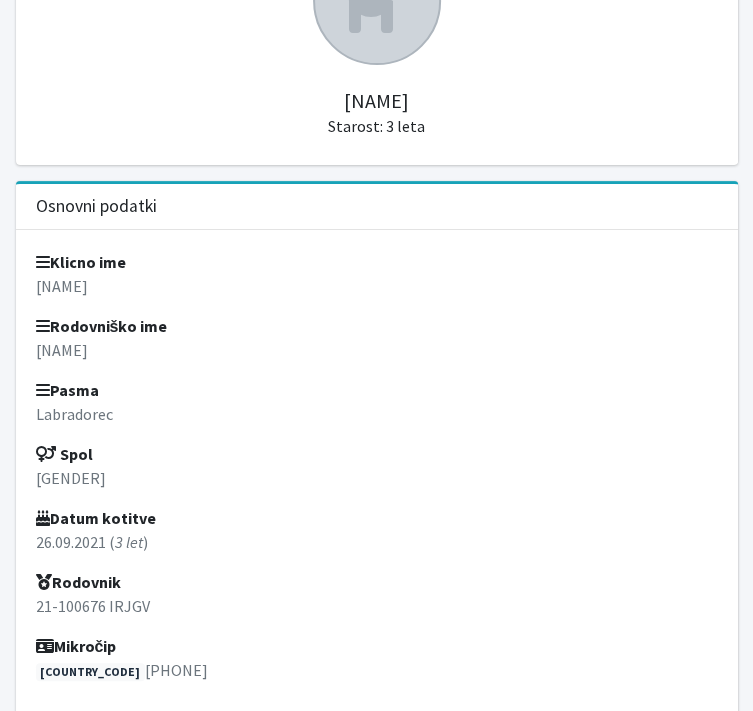 drag, startPoint x: 187, startPoint y: 6, endPoint x: 212, endPoint y: 64, distance: 63.15853 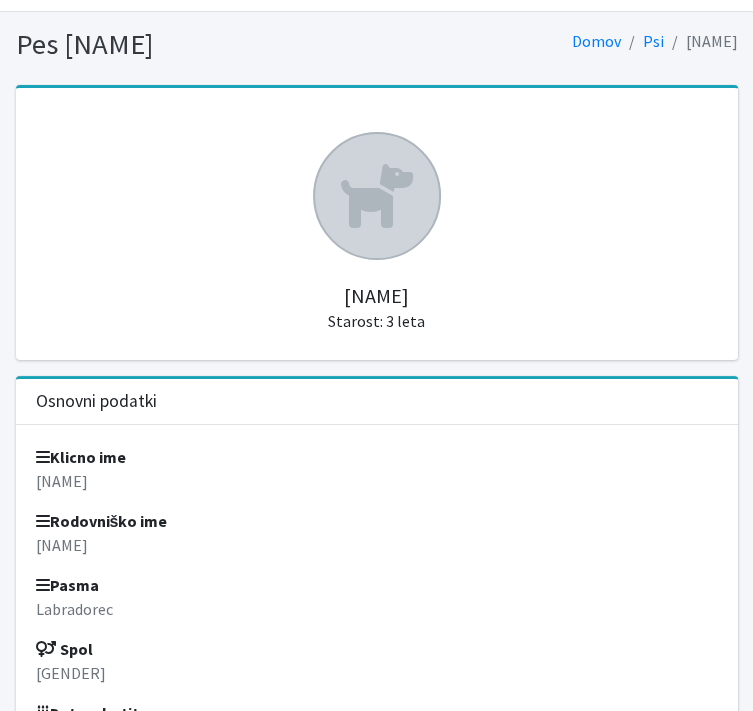 scroll, scrollTop: 0, scrollLeft: 0, axis: both 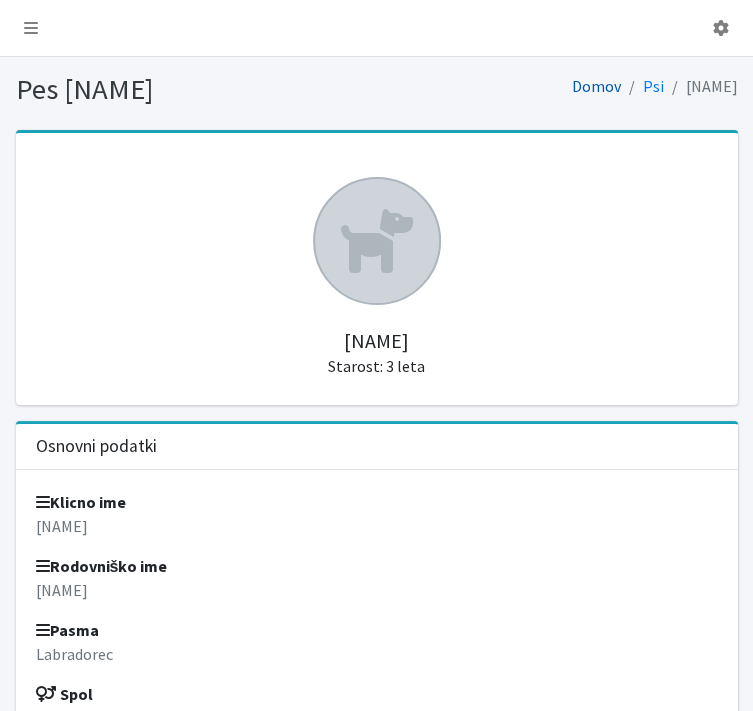click on "Domov" at bounding box center (596, 86) 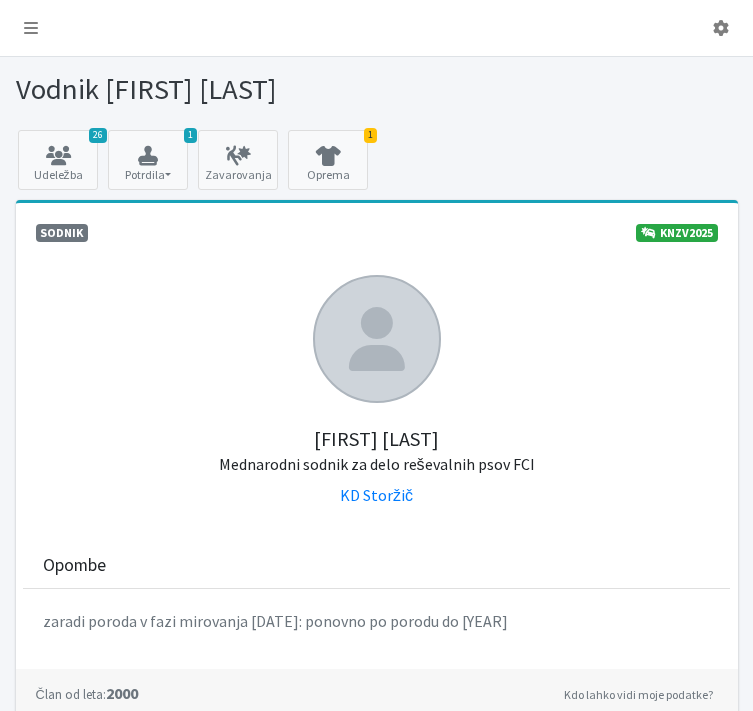 scroll, scrollTop: 0, scrollLeft: 0, axis: both 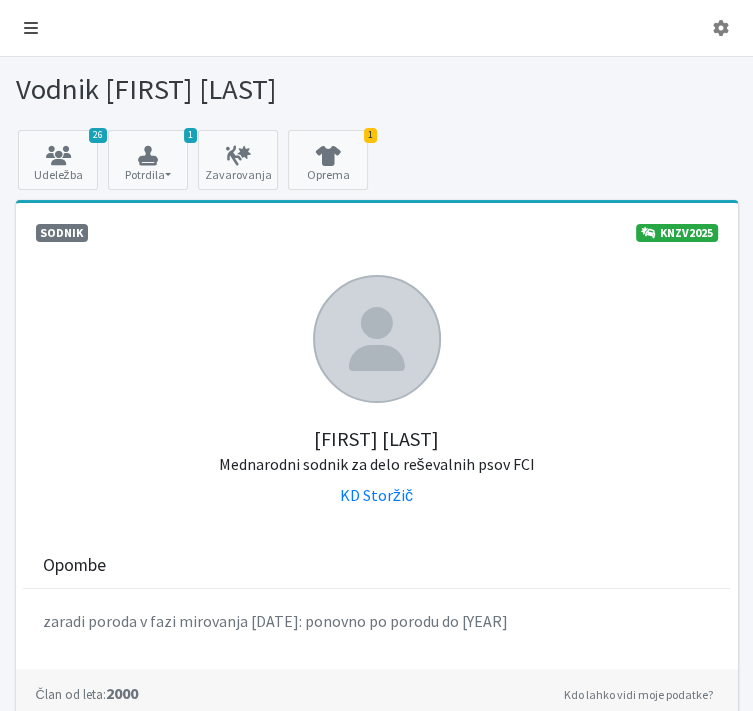 click at bounding box center [31, 28] 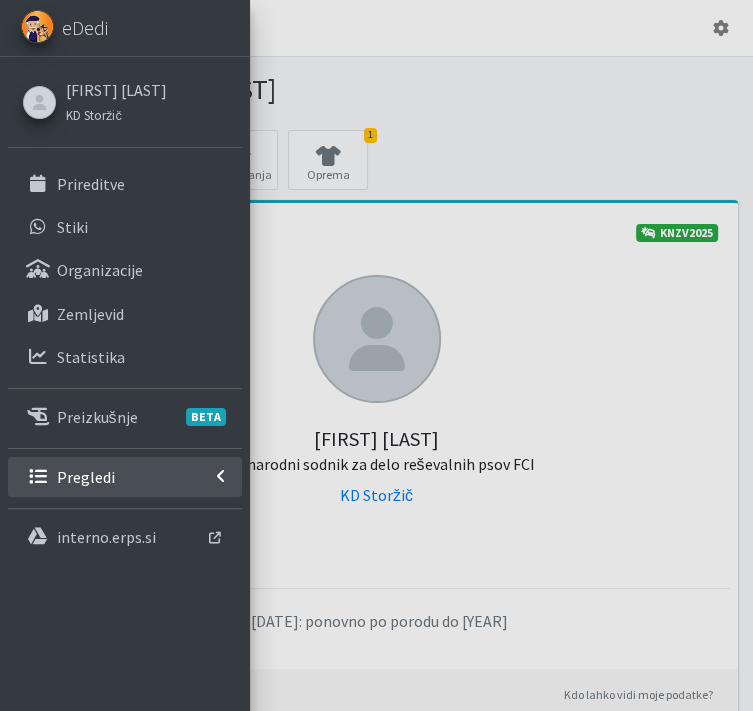 click on "Pregledi" at bounding box center [86, 477] 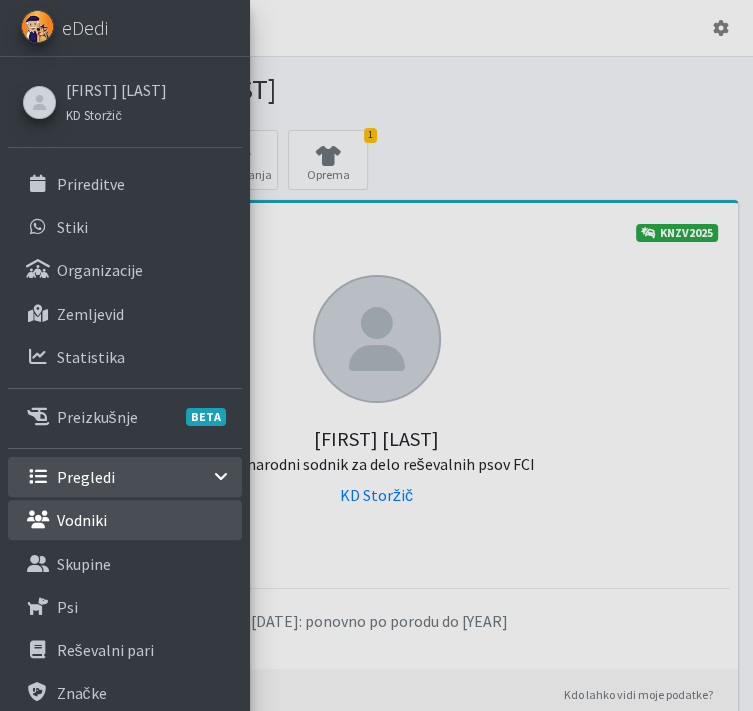 click on "Vodniki" at bounding box center (82, 520) 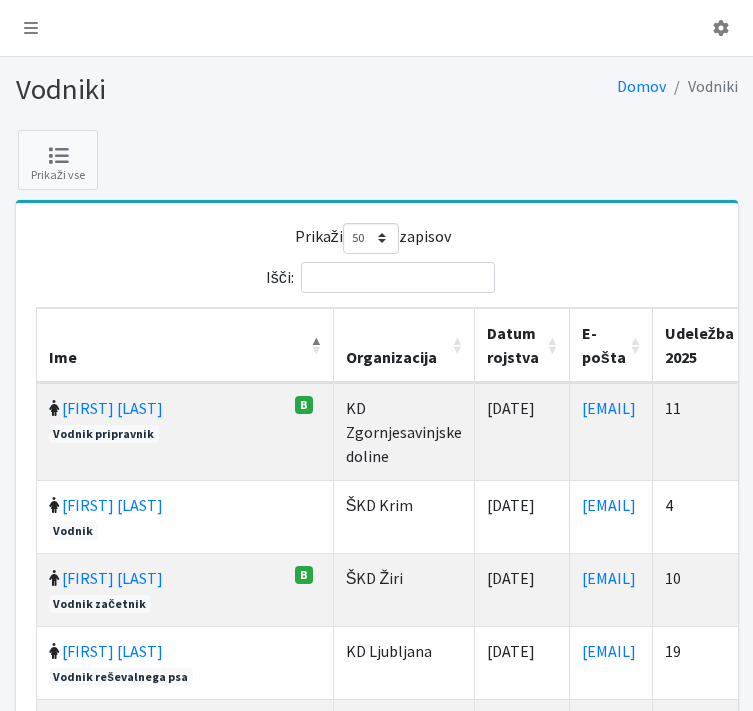 select on "50" 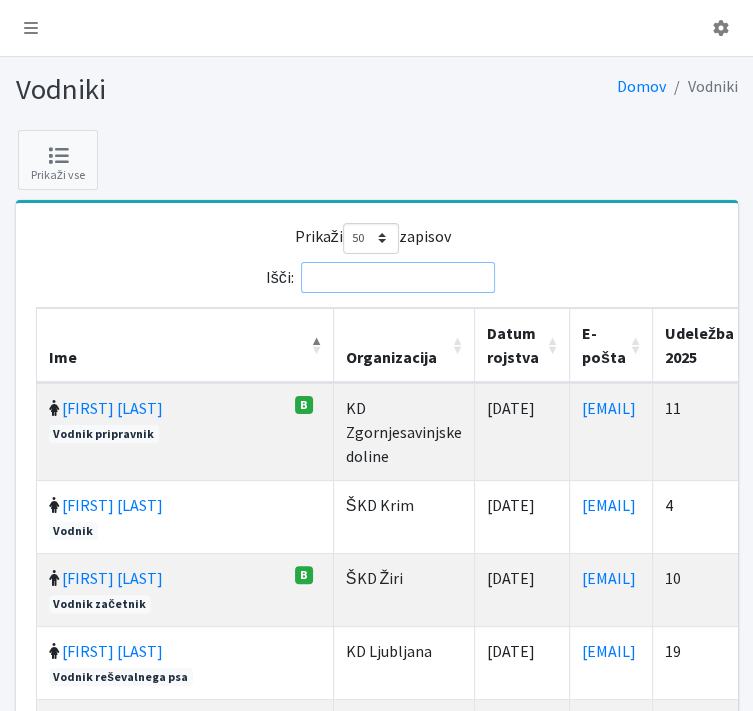 click on "Išči:" at bounding box center [398, 277] 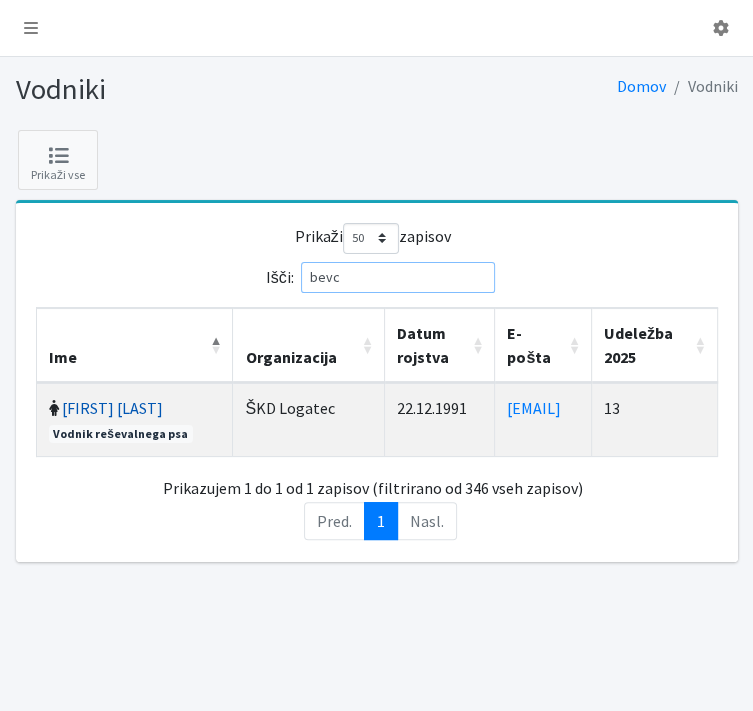 type on "bevc" 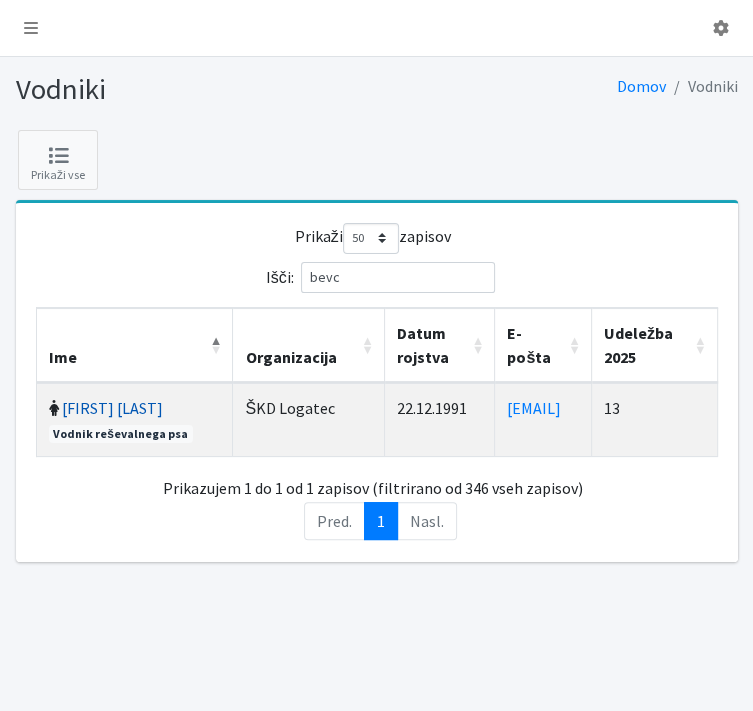 click on "[FIRST] [LAST]" at bounding box center (112, 408) 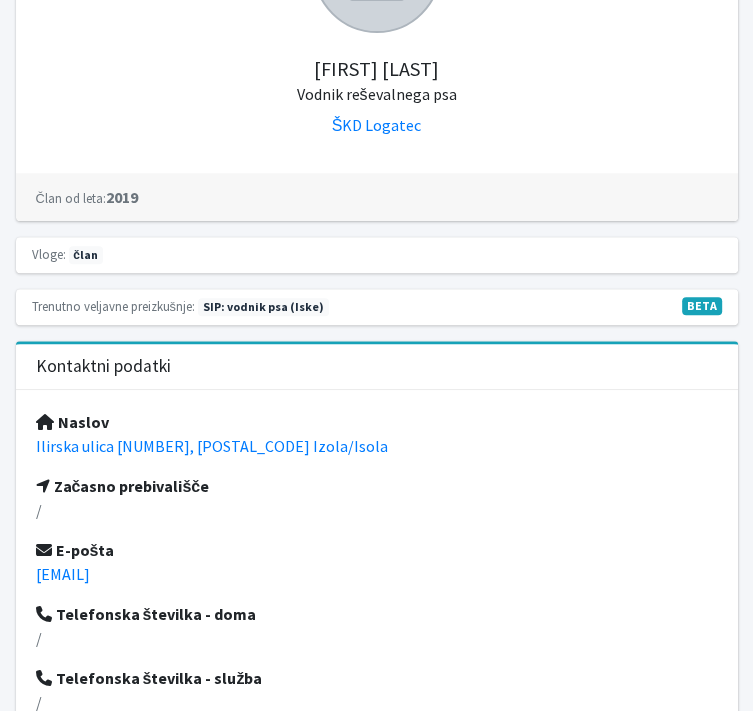 scroll, scrollTop: 400, scrollLeft: 0, axis: vertical 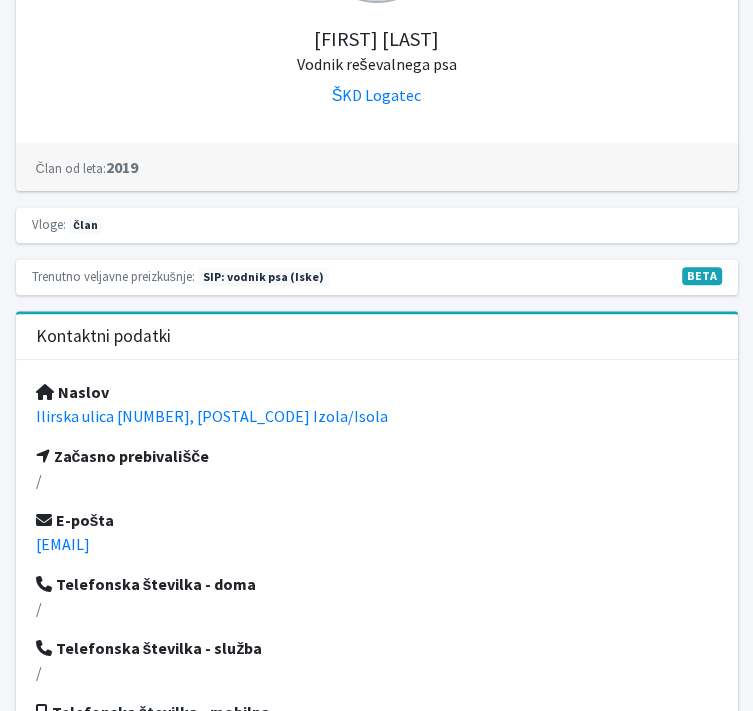 drag, startPoint x: 252, startPoint y: 405, endPoint x: 24, endPoint y: 405, distance: 228 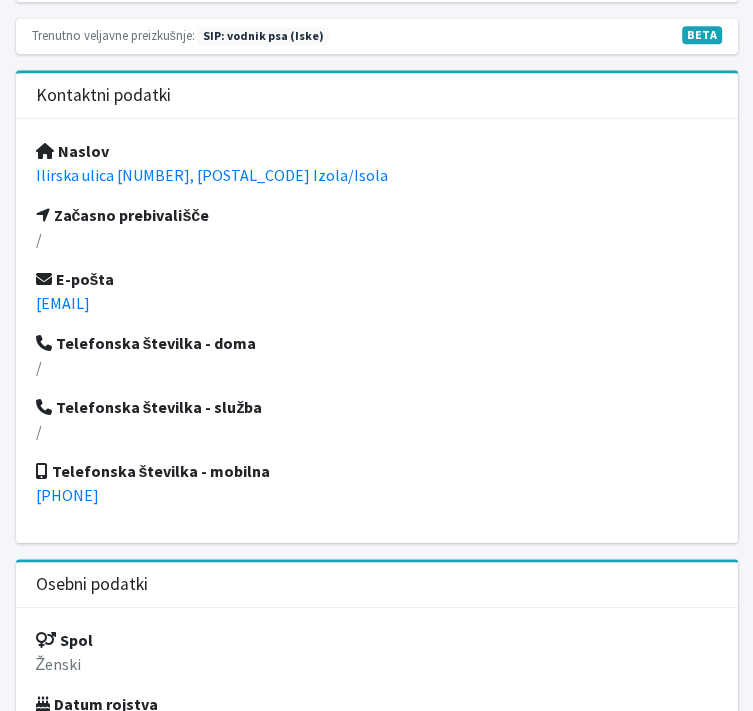 scroll, scrollTop: 652, scrollLeft: 0, axis: vertical 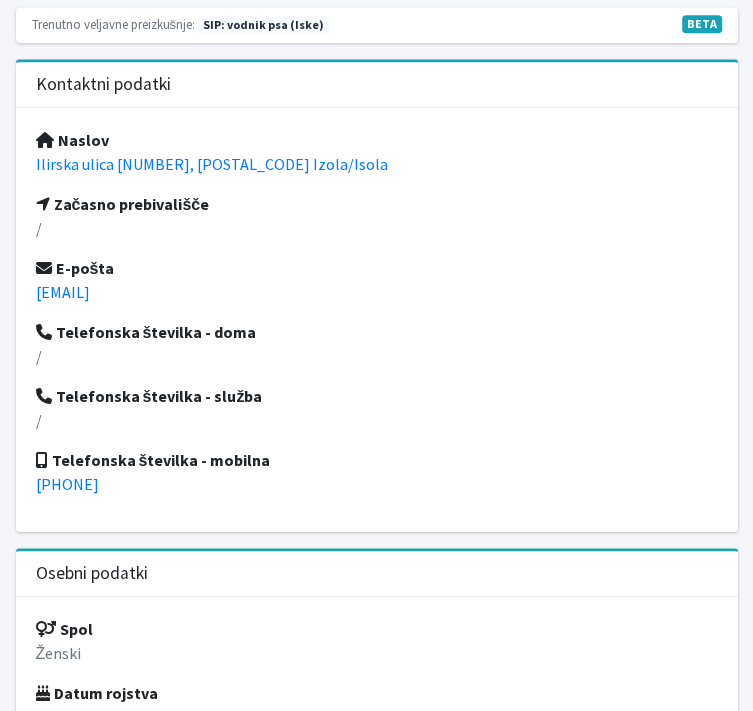 drag, startPoint x: 120, startPoint y: 472, endPoint x: 18, endPoint y: 480, distance: 102.31325 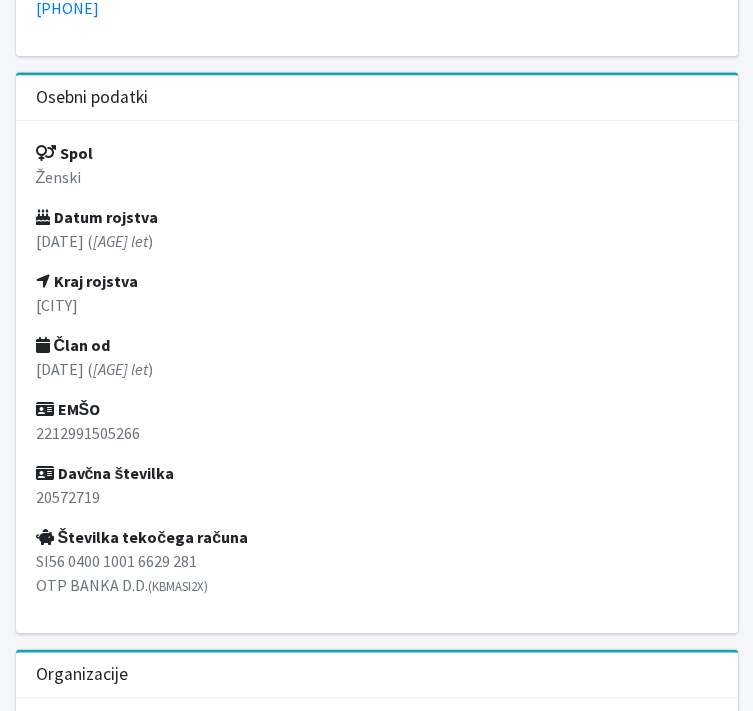 scroll, scrollTop: 1212, scrollLeft: 0, axis: vertical 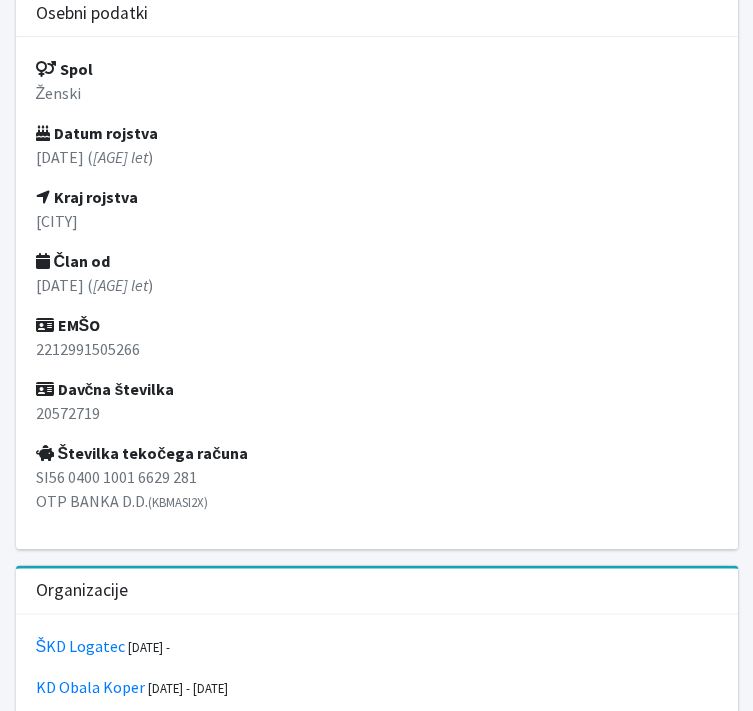 drag, startPoint x: 475, startPoint y: 548, endPoint x: 389, endPoint y: 543, distance: 86.145226 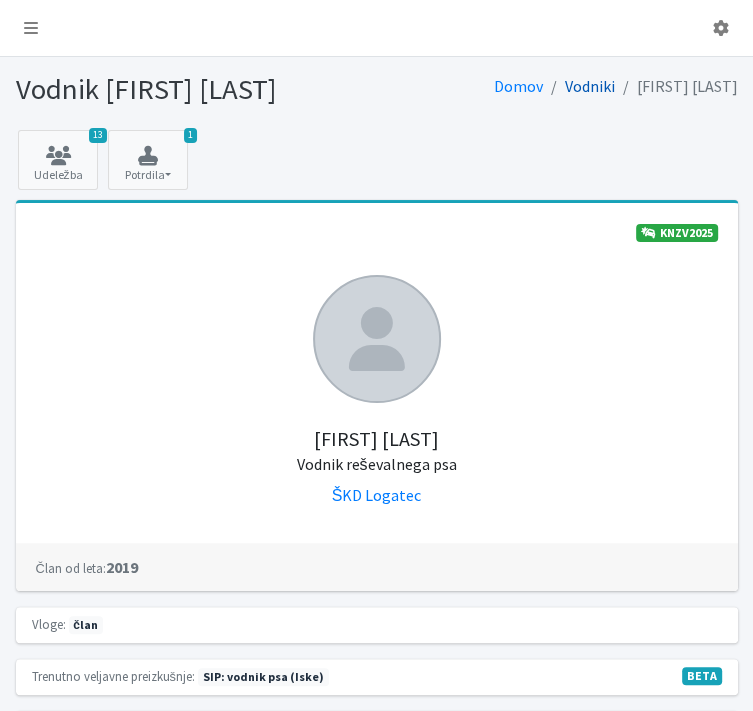 click on "Vodniki" at bounding box center (590, 86) 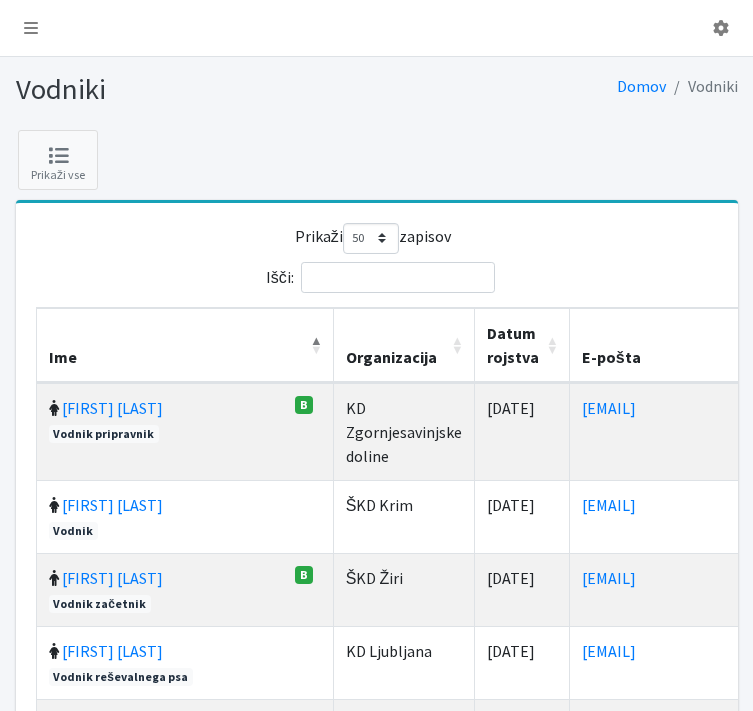 select on "50" 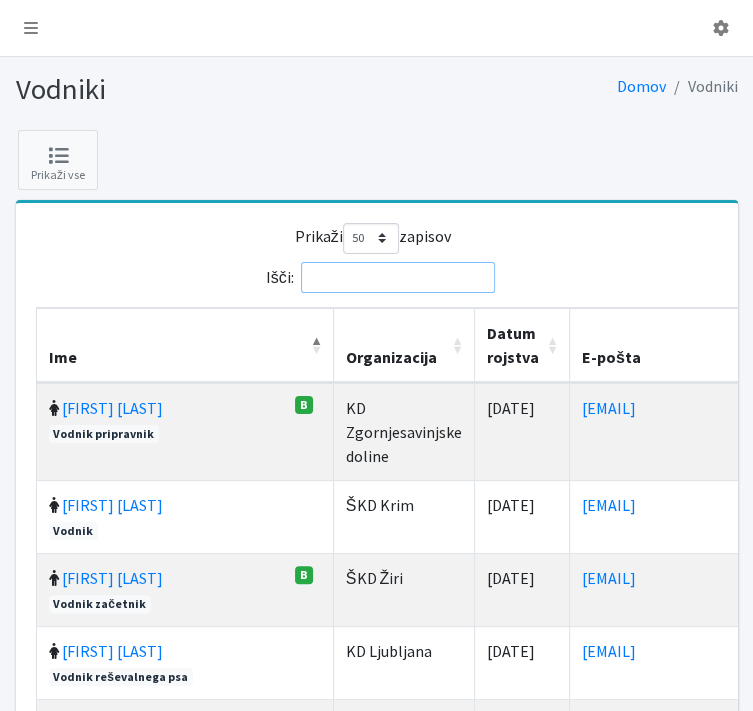 click on "Išči:" at bounding box center [398, 277] 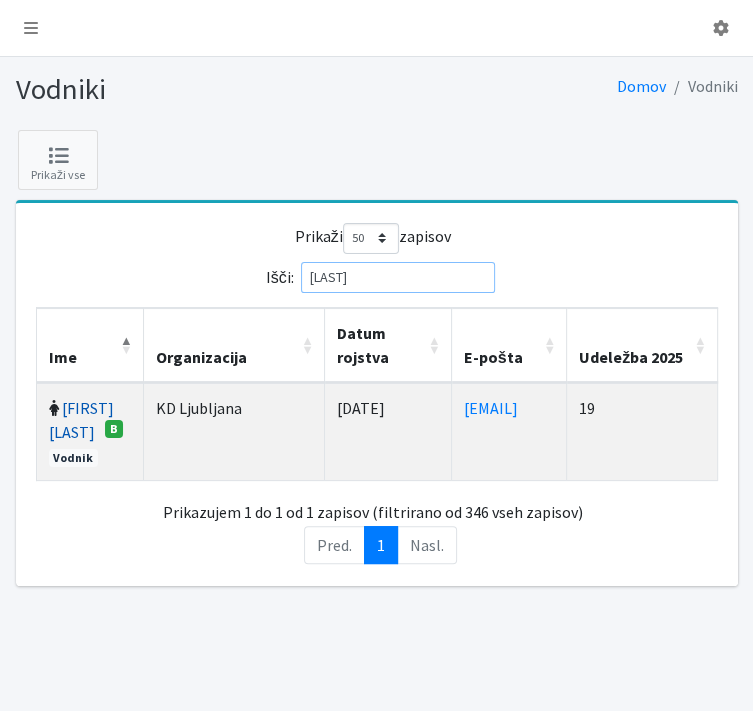 type on "Šeme" 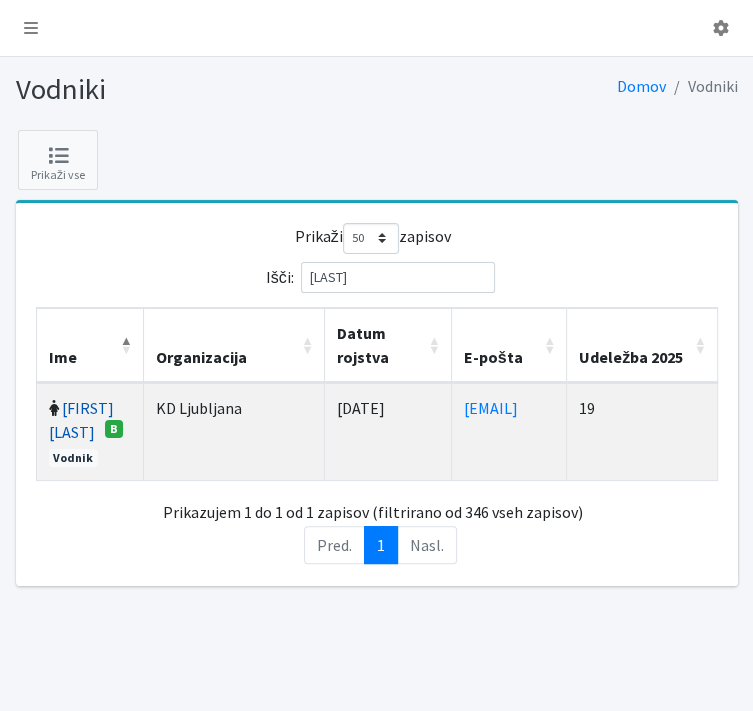 click on "[FIRST] [LAST]" at bounding box center (81, 420) 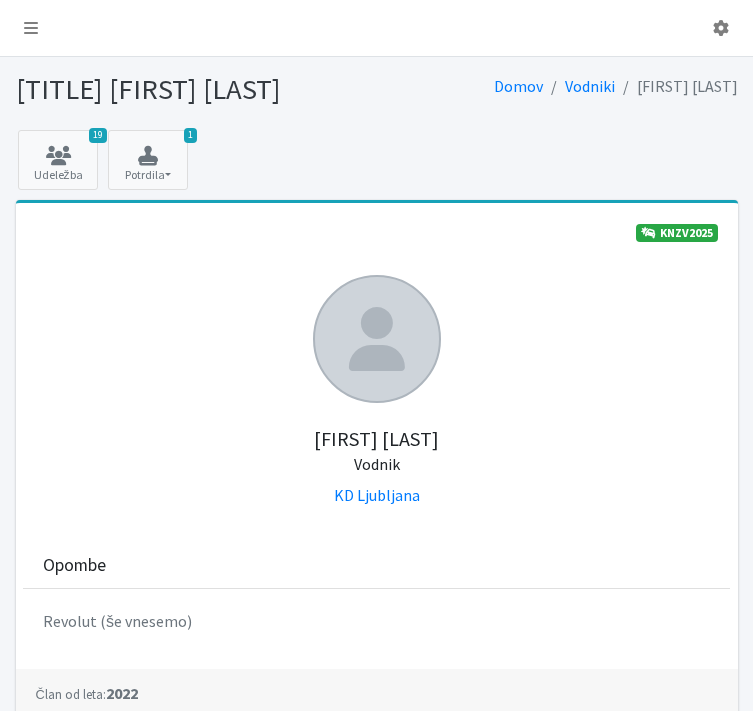 scroll, scrollTop: 0, scrollLeft: 0, axis: both 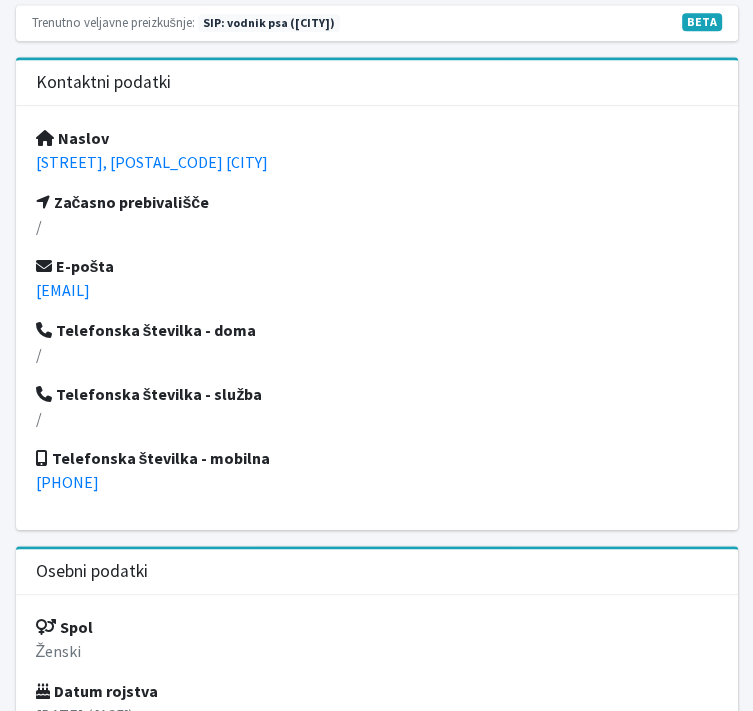 drag, startPoint x: 232, startPoint y: 288, endPoint x: 34, endPoint y: 279, distance: 198.20444 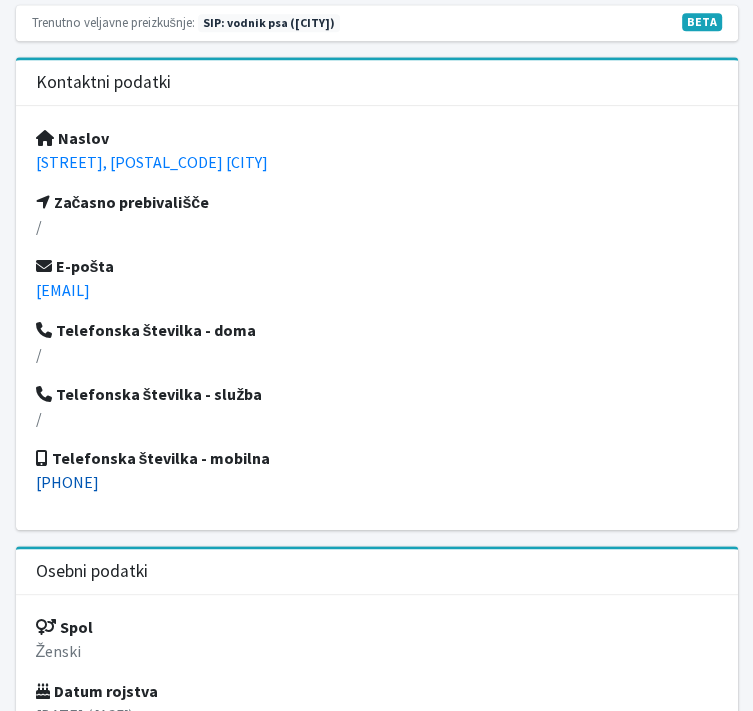 drag, startPoint x: 120, startPoint y: 482, endPoint x: 37, endPoint y: 472, distance: 83.60024 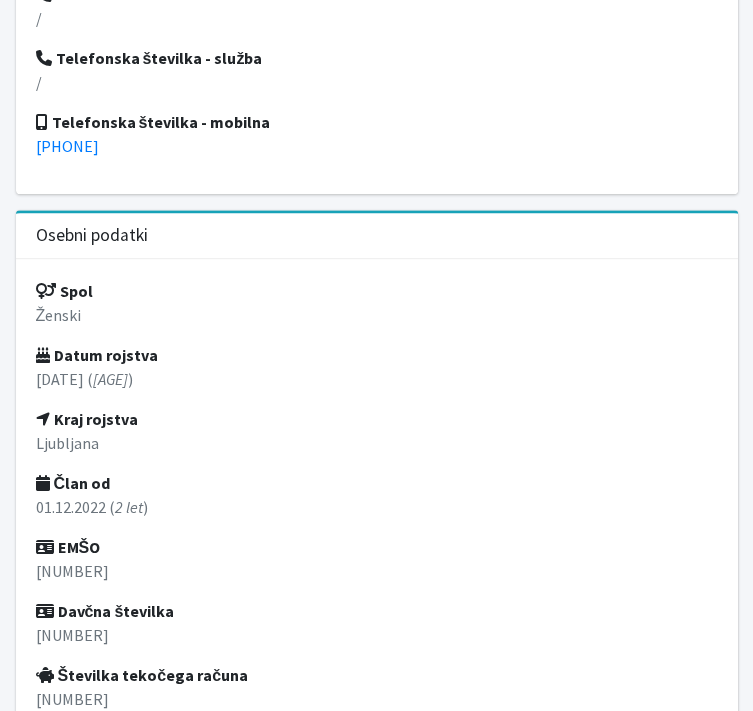 scroll, scrollTop: 1304, scrollLeft: 0, axis: vertical 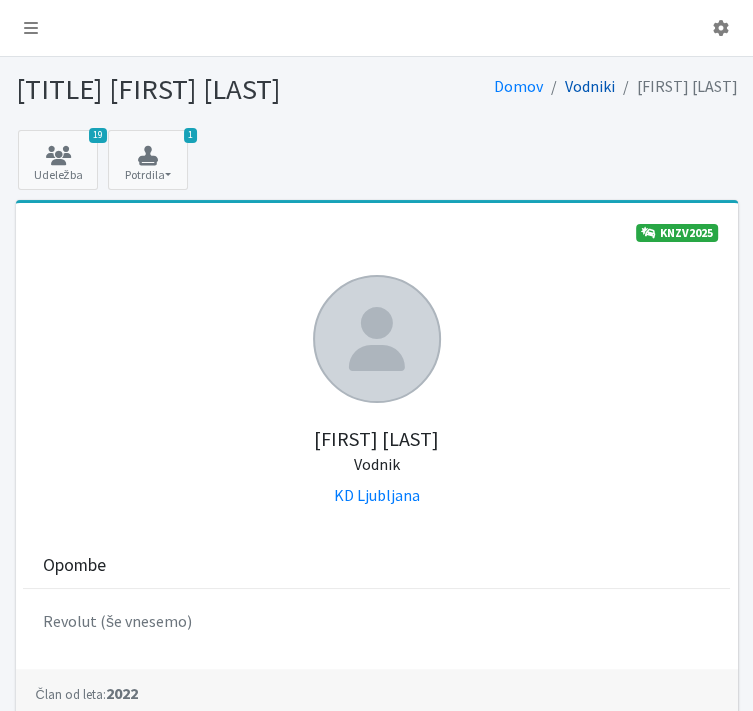 click on "Vodniki" at bounding box center (590, 86) 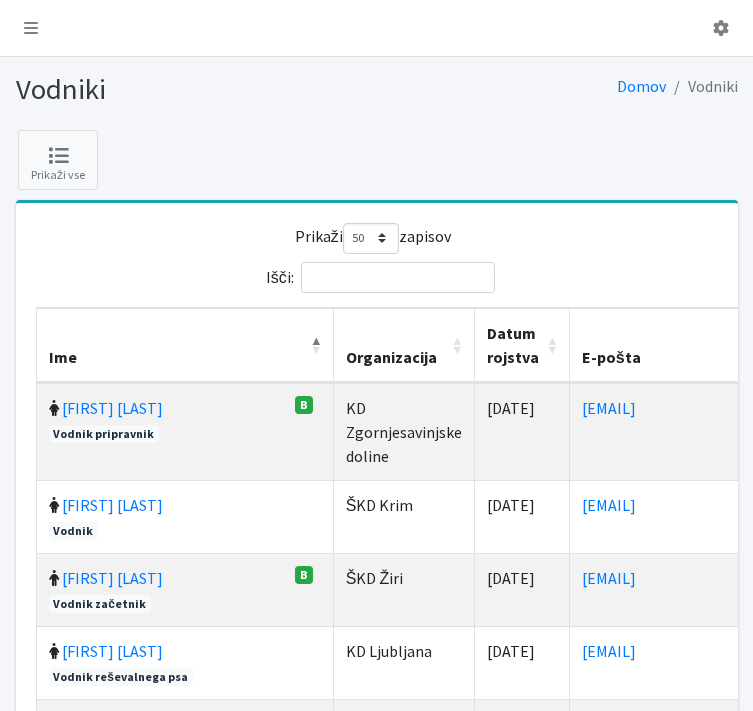 select on "50" 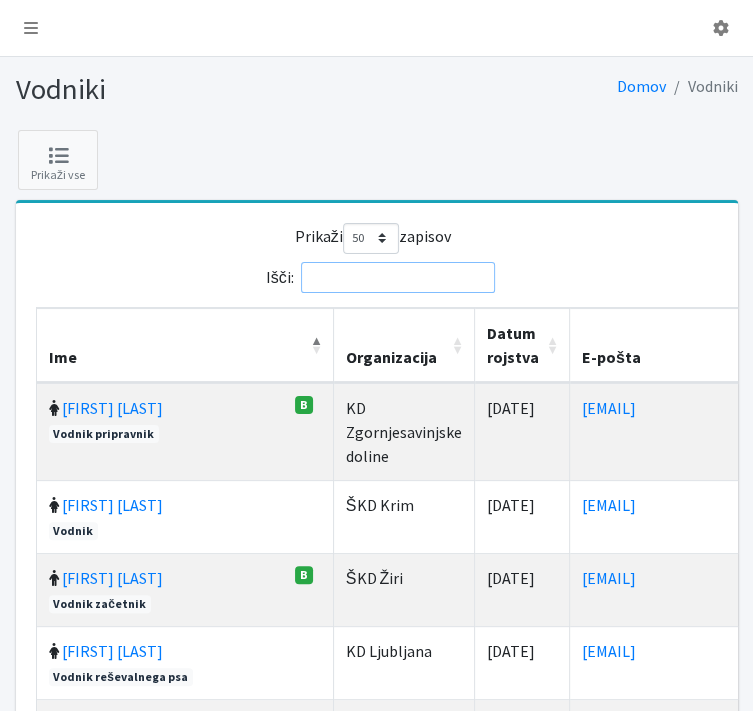 click on "Išči:" at bounding box center (398, 277) 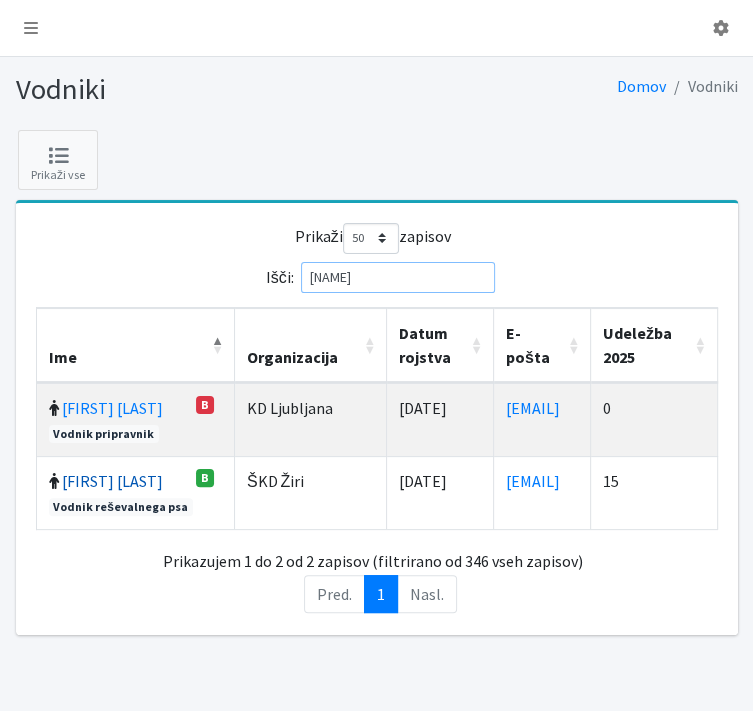 type on "[NAME]" 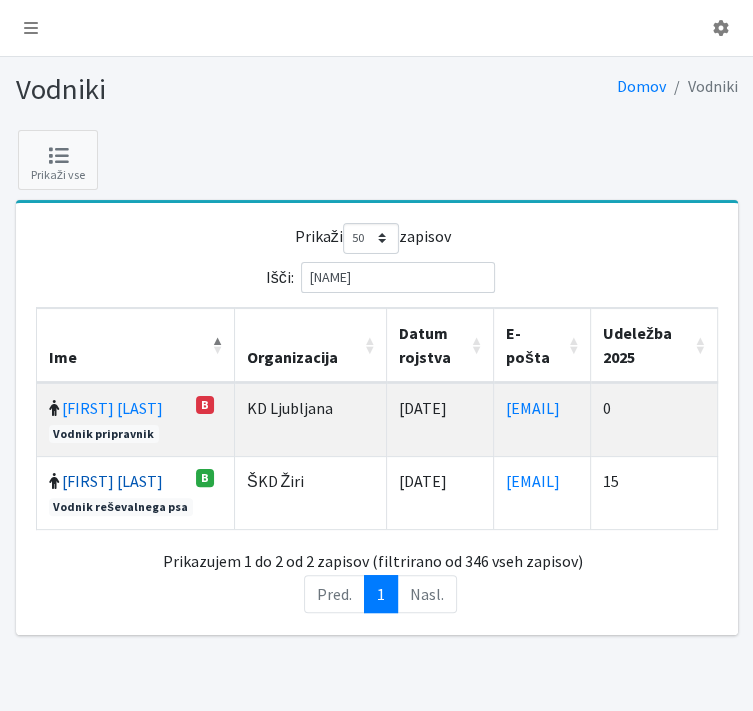click on "[FIRST] [LAST]" at bounding box center [112, 481] 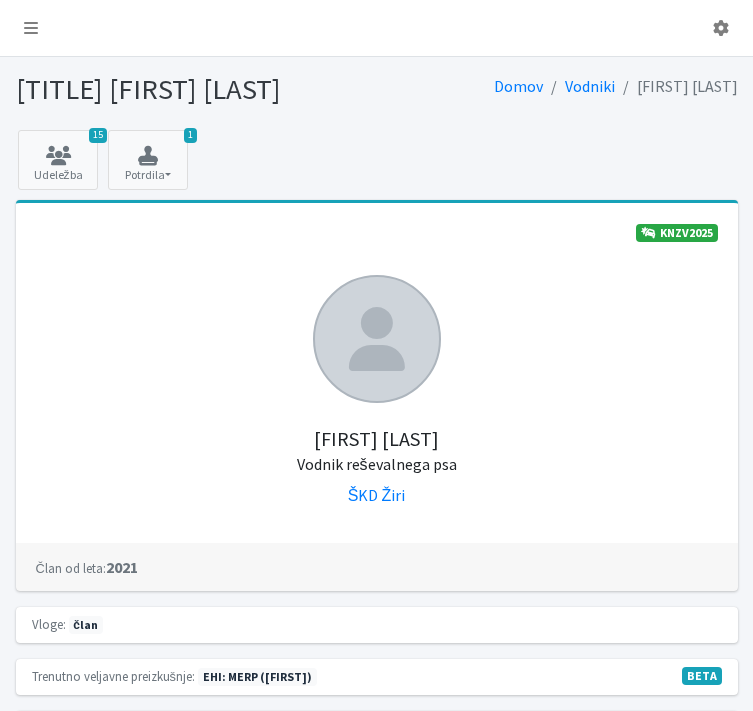 scroll, scrollTop: 0, scrollLeft: 0, axis: both 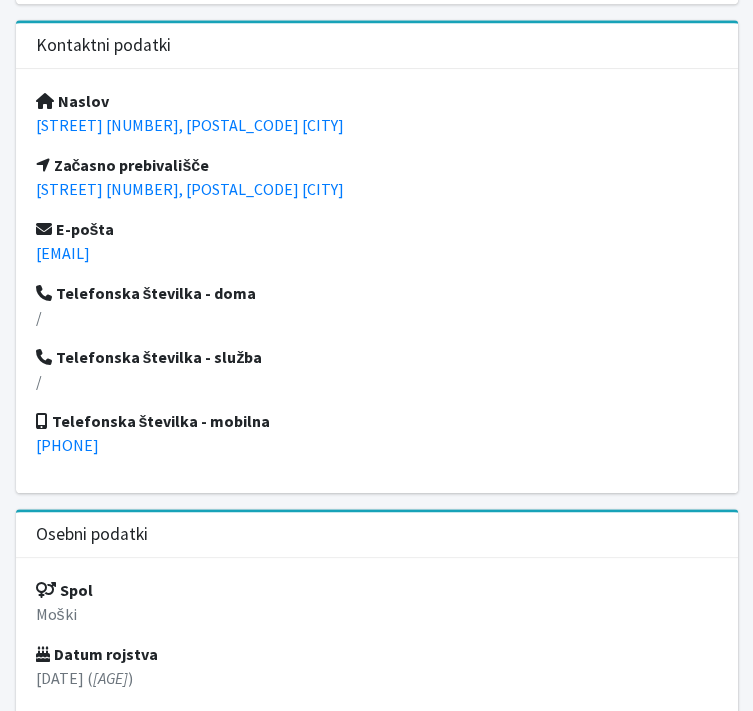 drag, startPoint x: 237, startPoint y: 121, endPoint x: 19, endPoint y: 123, distance: 218.00917 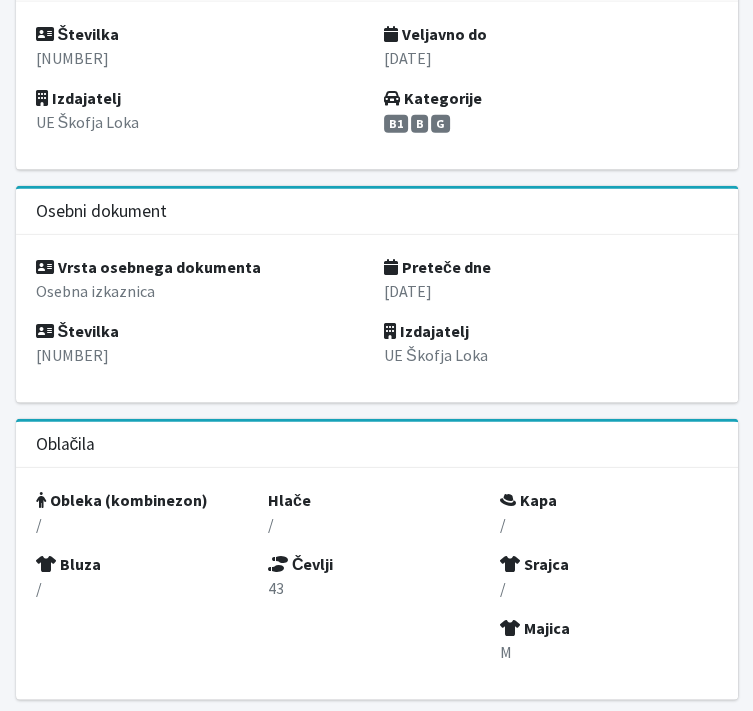 scroll, scrollTop: 2275, scrollLeft: 0, axis: vertical 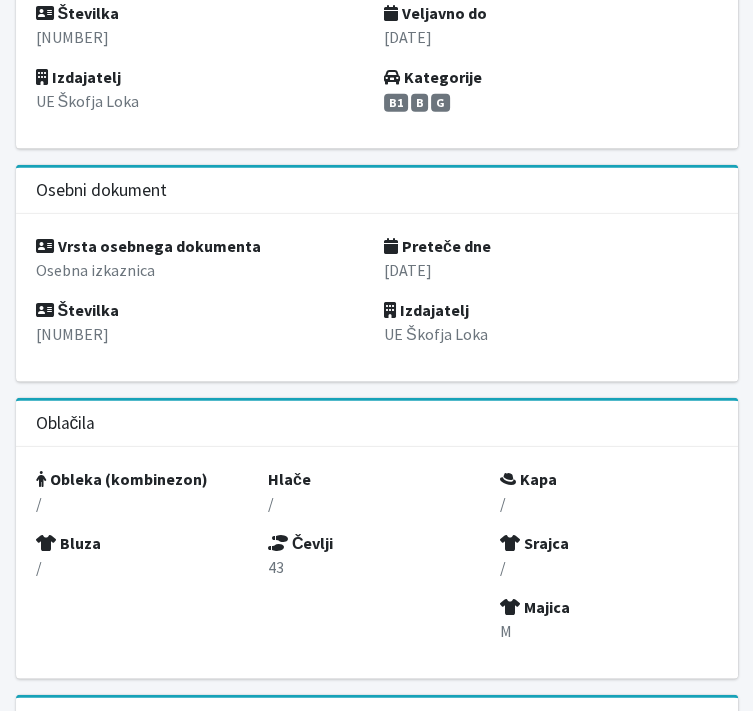 click on "[FIRST]" at bounding box center (66, 1153) 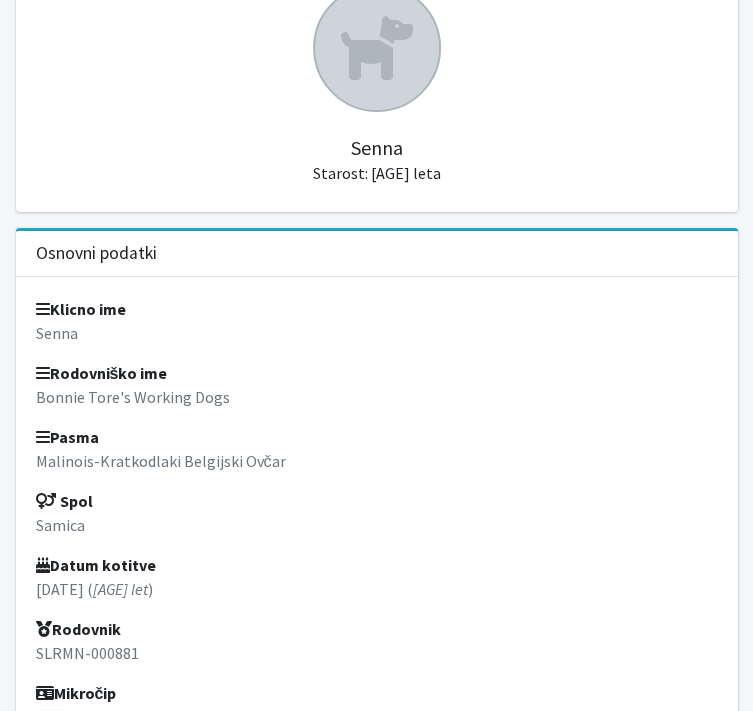 scroll, scrollTop: 200, scrollLeft: 0, axis: vertical 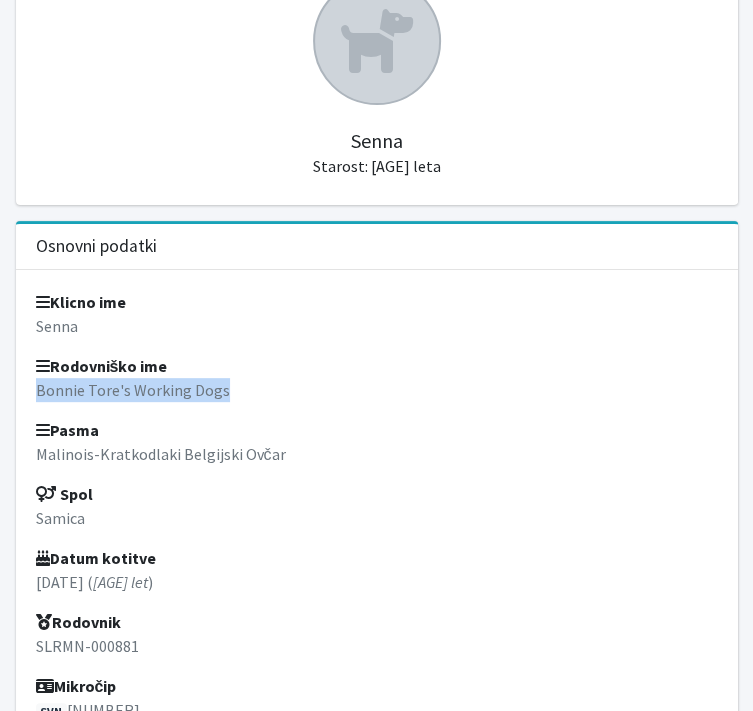drag, startPoint x: 232, startPoint y: 388, endPoint x: 26, endPoint y: 382, distance: 206.08736 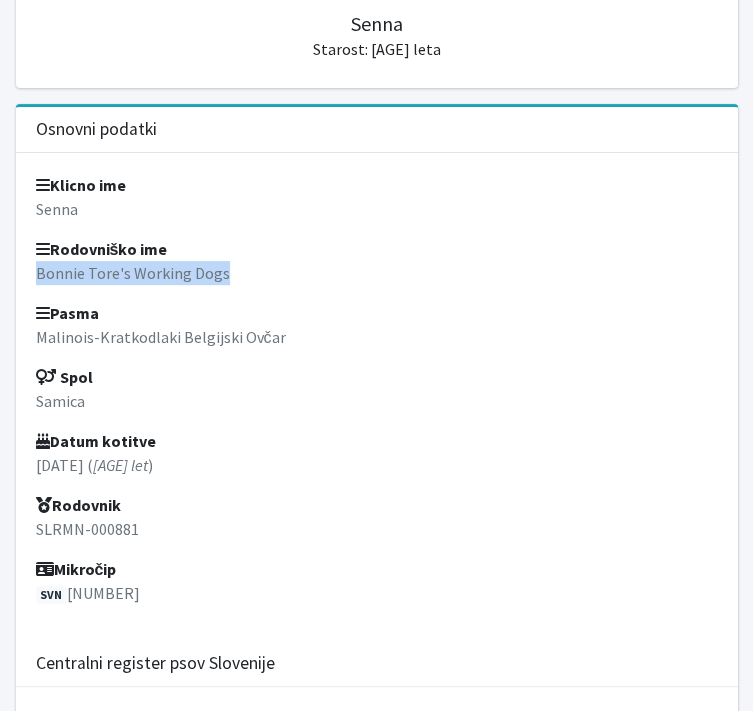 scroll, scrollTop: 352, scrollLeft: 0, axis: vertical 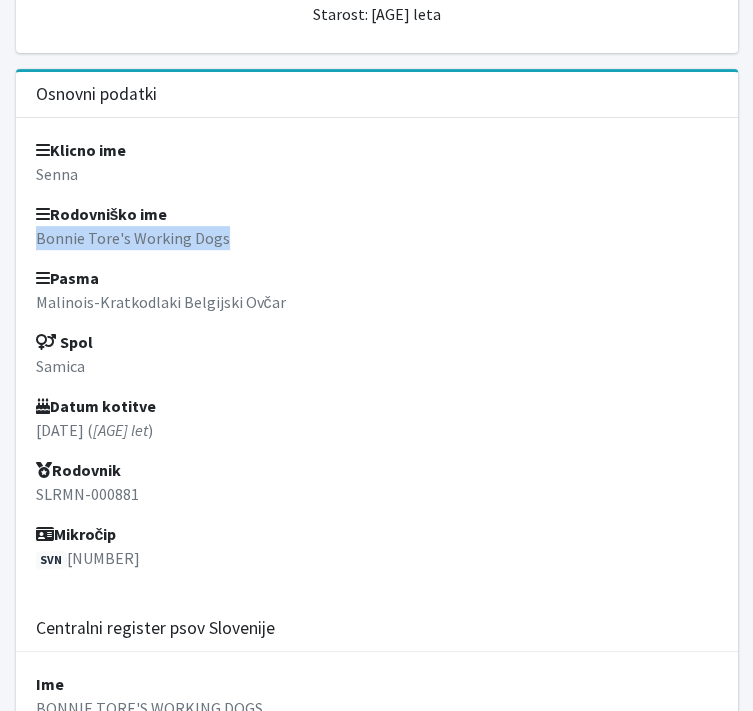 drag, startPoint x: 196, startPoint y: 696, endPoint x: 71, endPoint y: 564, distance: 181.79384 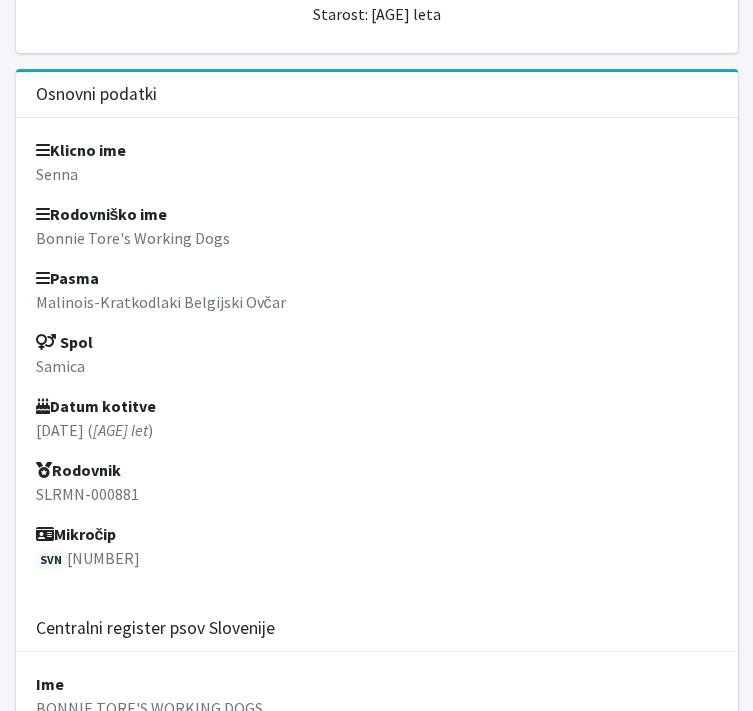 click on "[DATE]
( [AGE] let )" at bounding box center (377, 430) 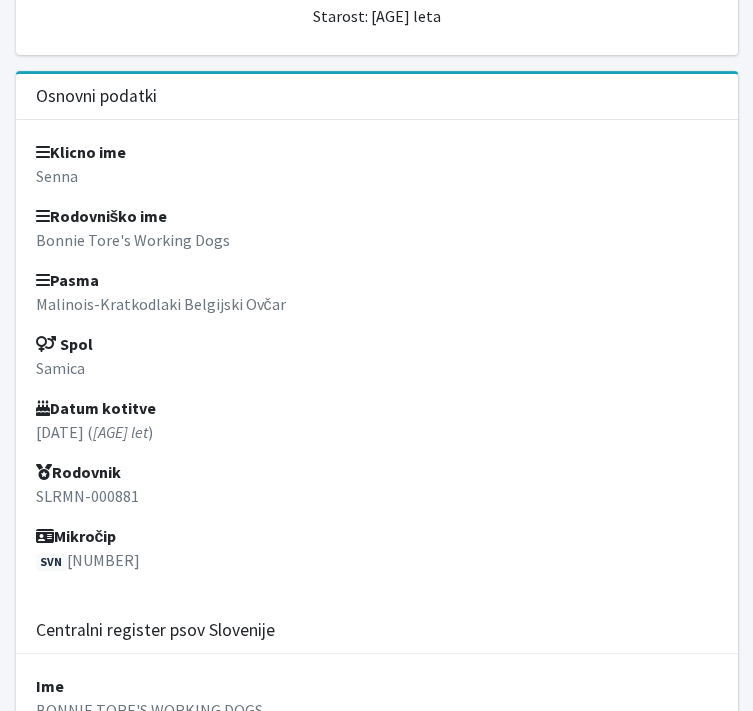 scroll, scrollTop: 0, scrollLeft: 0, axis: both 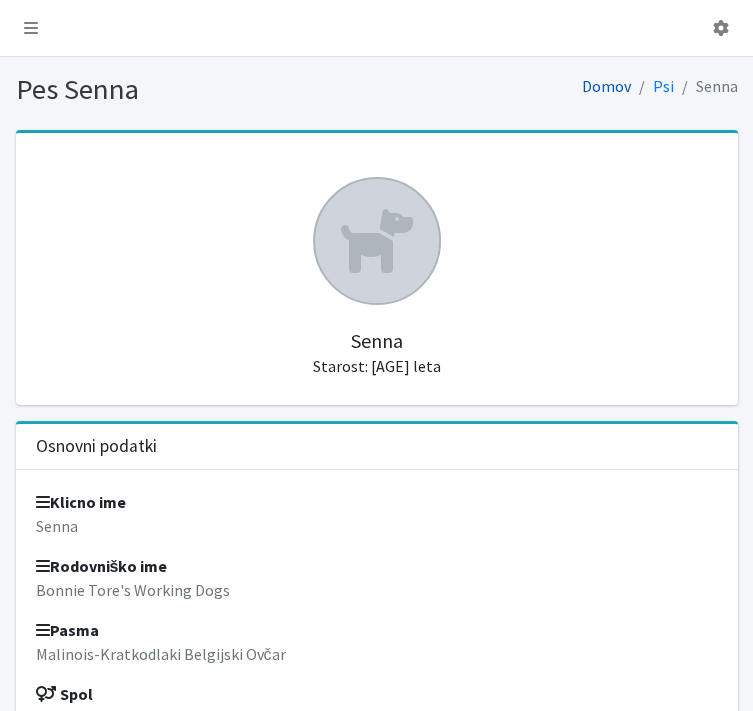 click on "Domov" at bounding box center (606, 86) 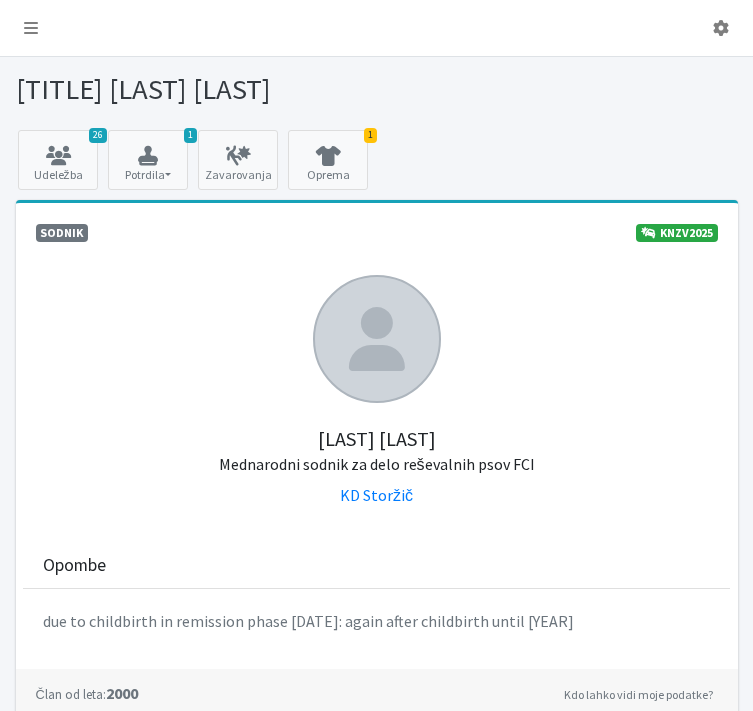 scroll, scrollTop: 0, scrollLeft: 0, axis: both 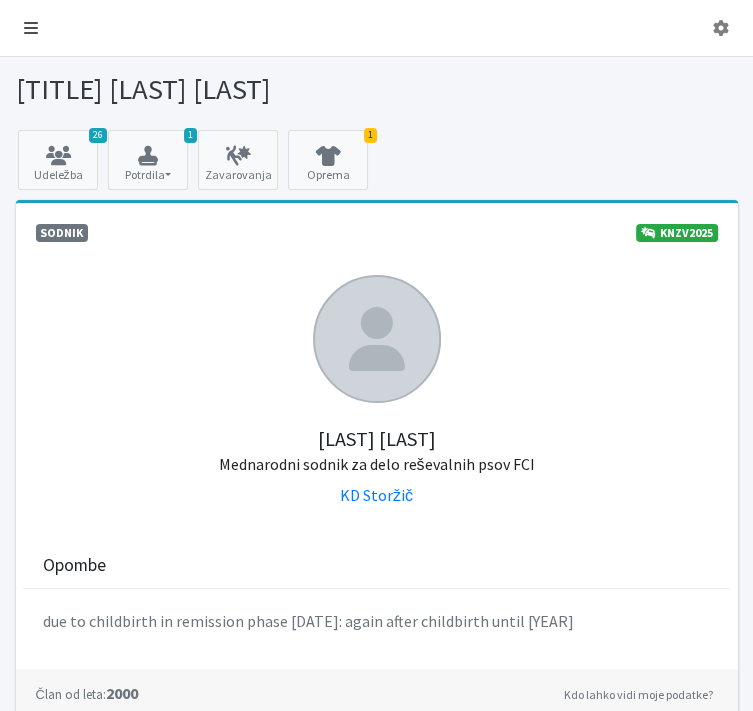 click at bounding box center (31, 28) 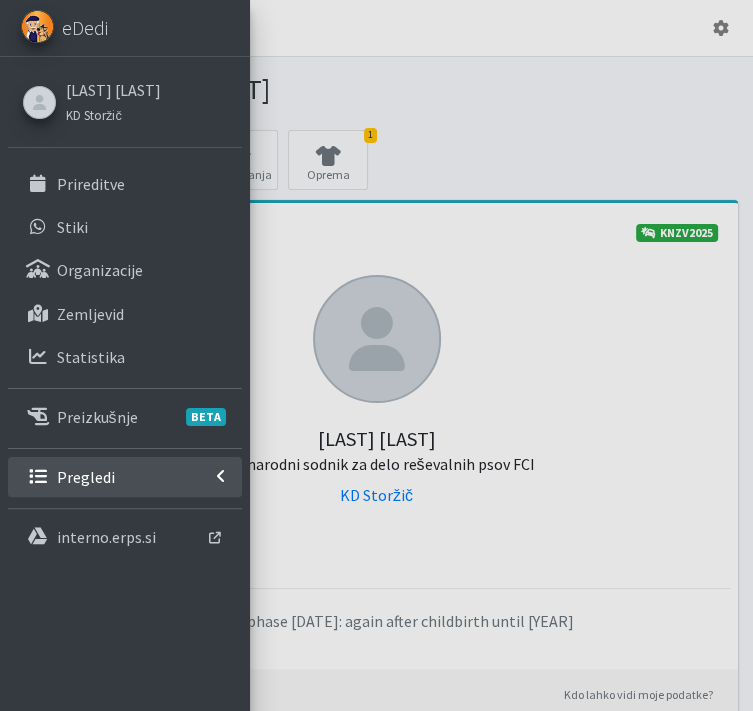 click on "Pregledi" at bounding box center [86, 477] 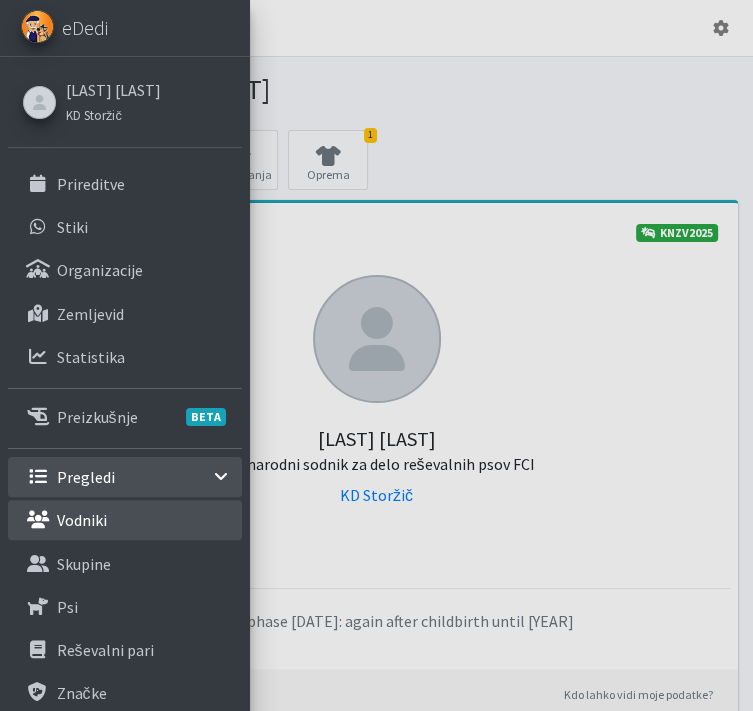 click on "Vodniki" at bounding box center (82, 520) 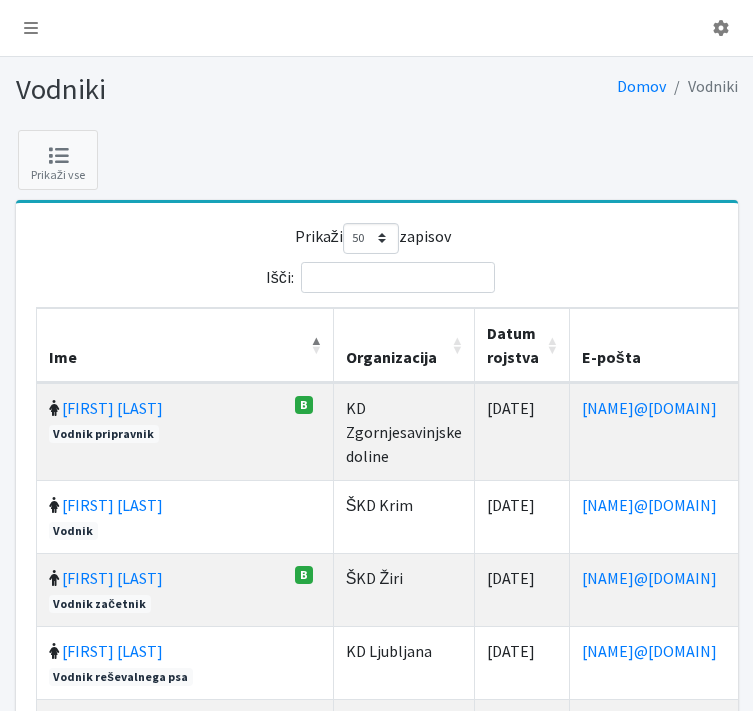 select on "50" 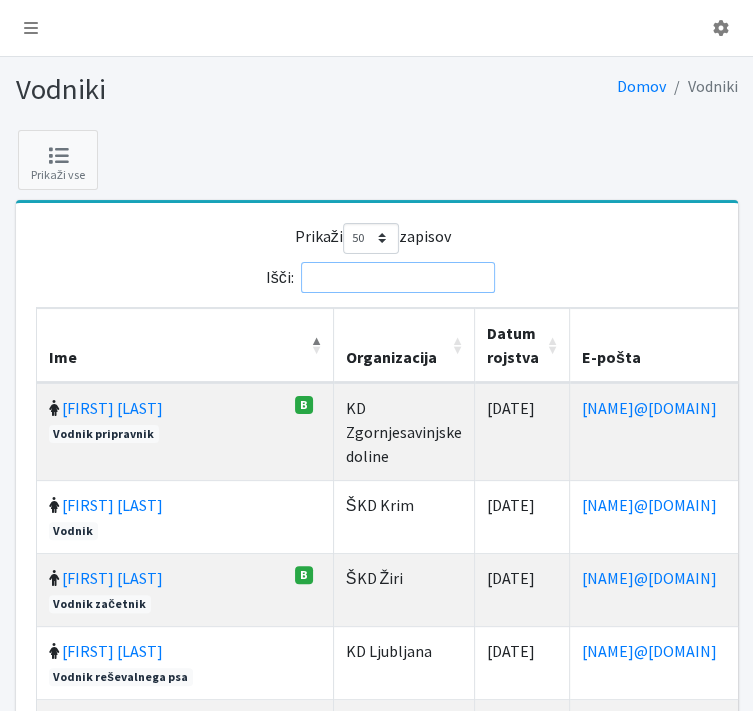 click on "Išči:" at bounding box center (398, 277) 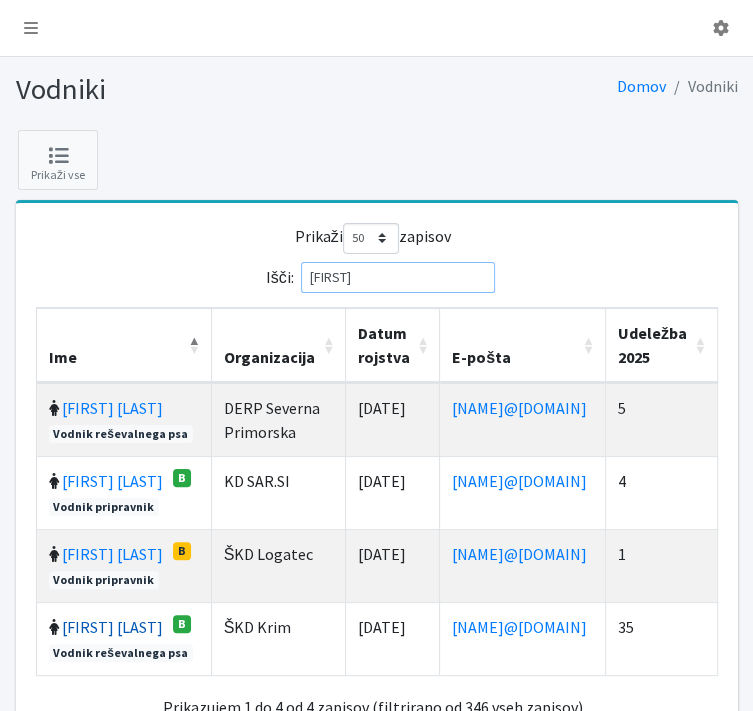 type on "[FIRST]" 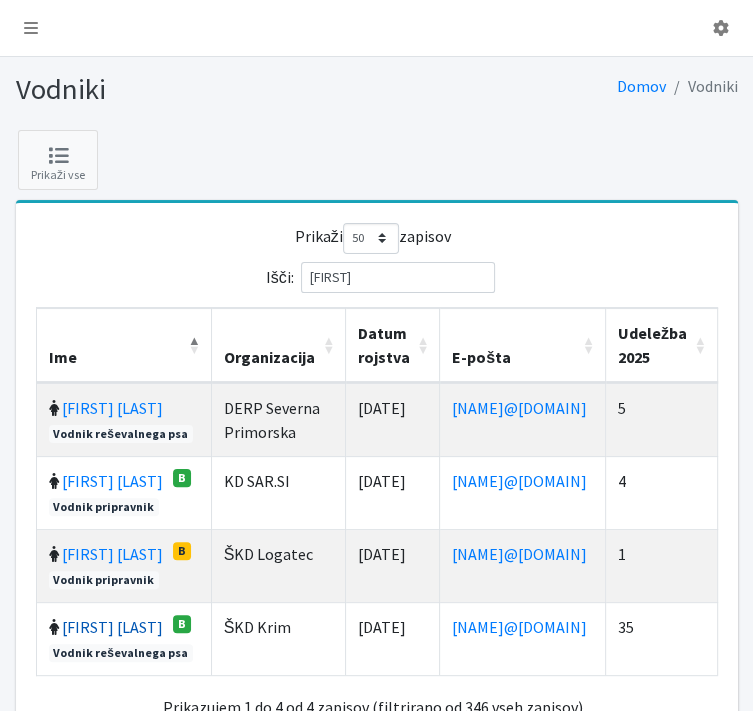 click on "[FIRST] [LAST]" at bounding box center [112, 627] 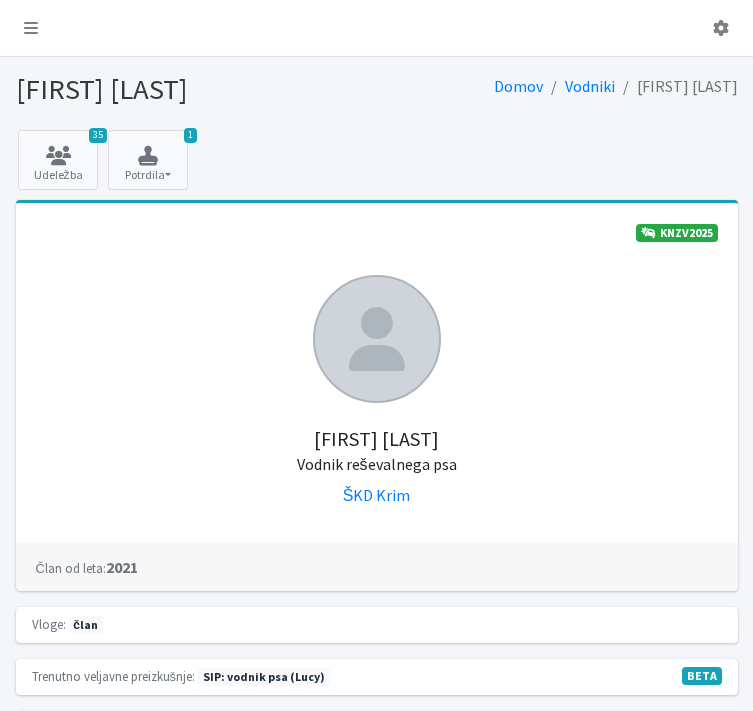 scroll, scrollTop: 0, scrollLeft: 0, axis: both 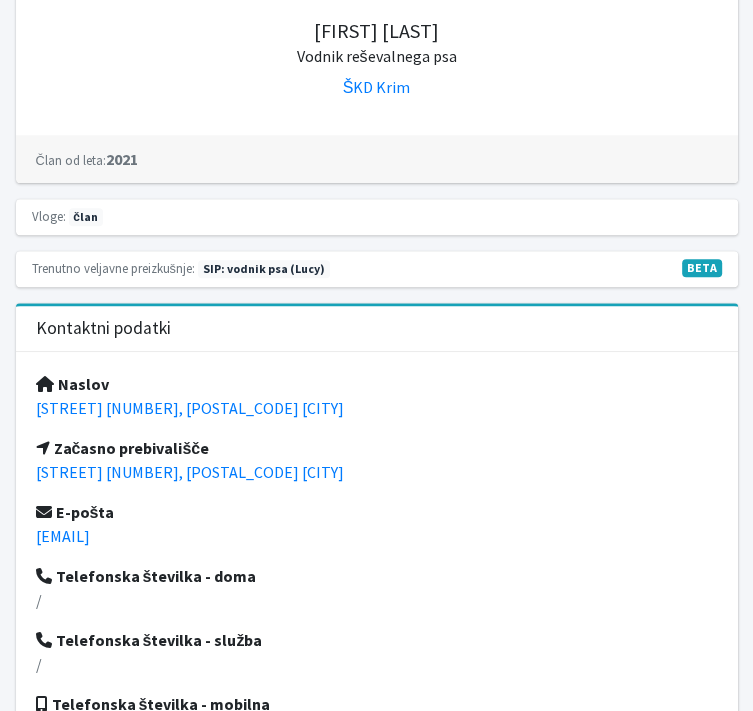 drag, startPoint x: 263, startPoint y: 407, endPoint x: 19, endPoint y: 412, distance: 244.05122 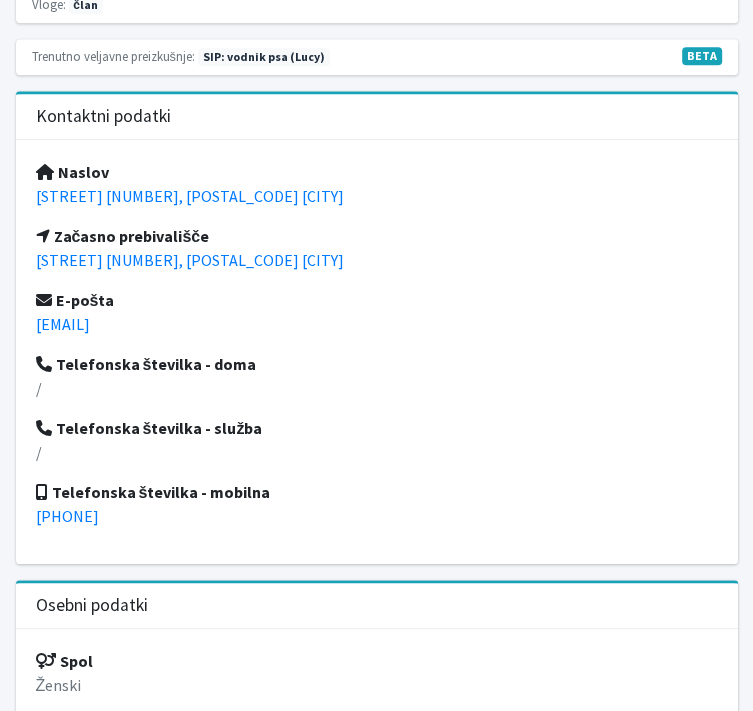 scroll, scrollTop: 624, scrollLeft: 0, axis: vertical 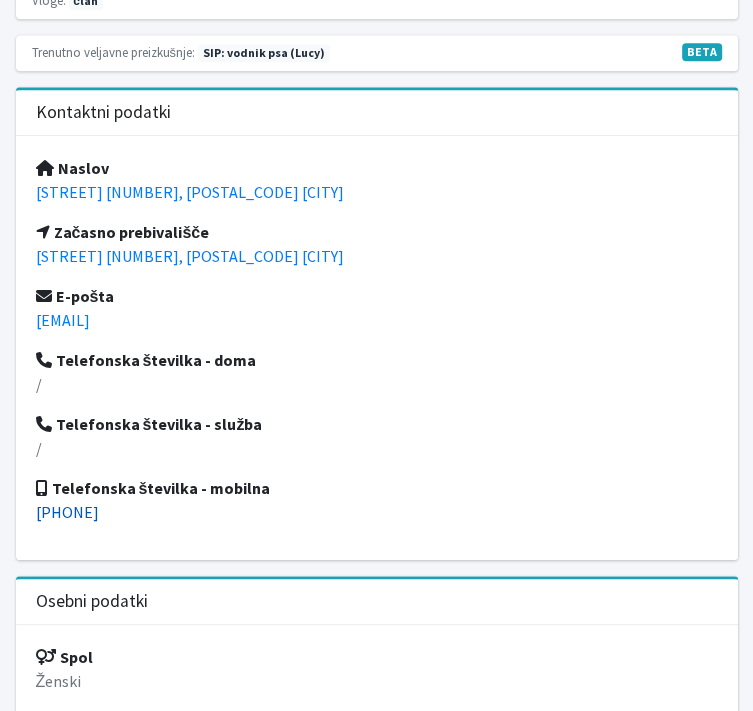 drag, startPoint x: 116, startPoint y: 511, endPoint x: 35, endPoint y: 510, distance: 81.00617 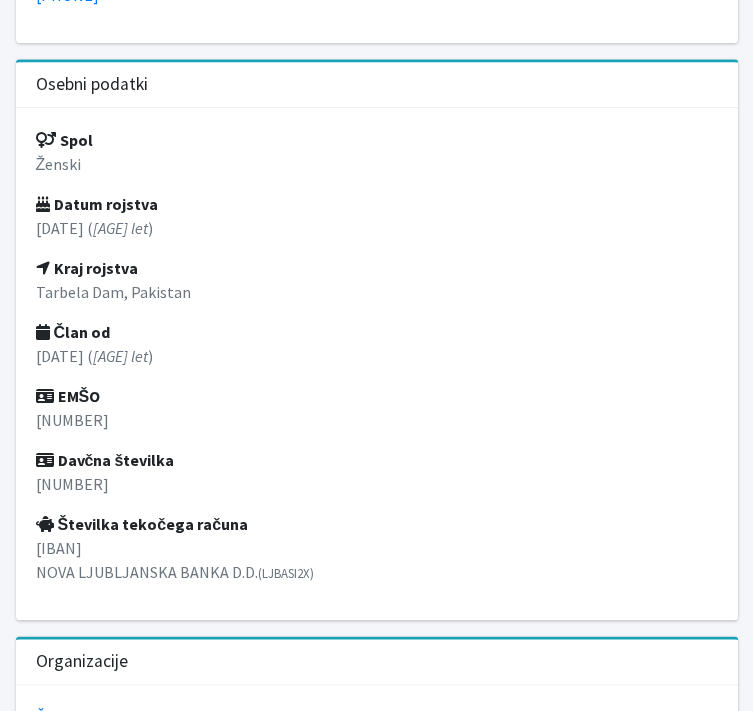 scroll, scrollTop: 1147, scrollLeft: 0, axis: vertical 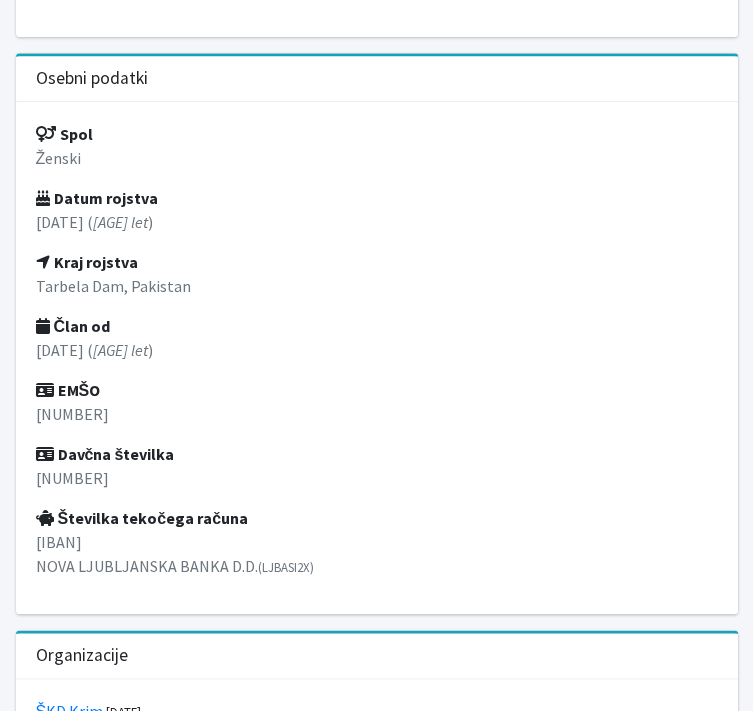 drag, startPoint x: 478, startPoint y: 637, endPoint x: 372, endPoint y: 647, distance: 106.47065 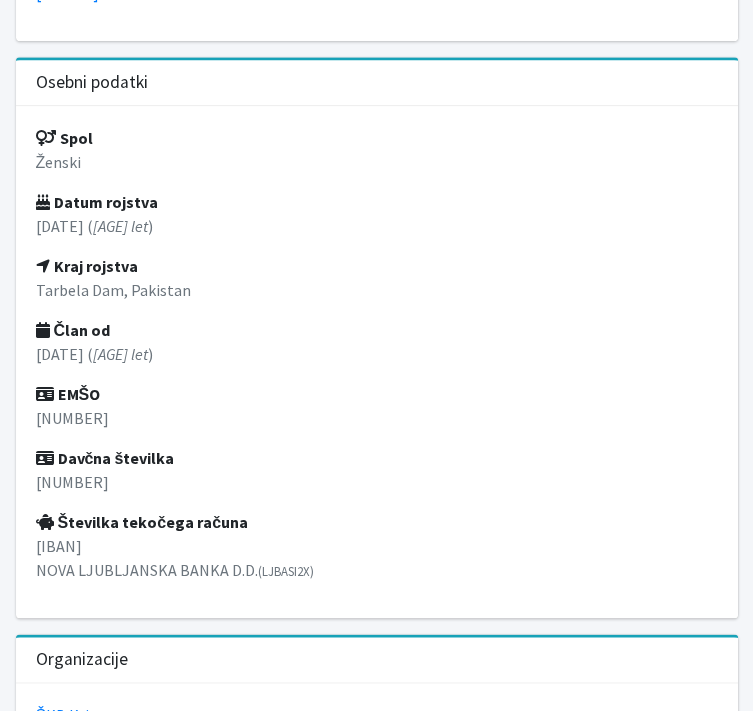 scroll, scrollTop: 0, scrollLeft: 0, axis: both 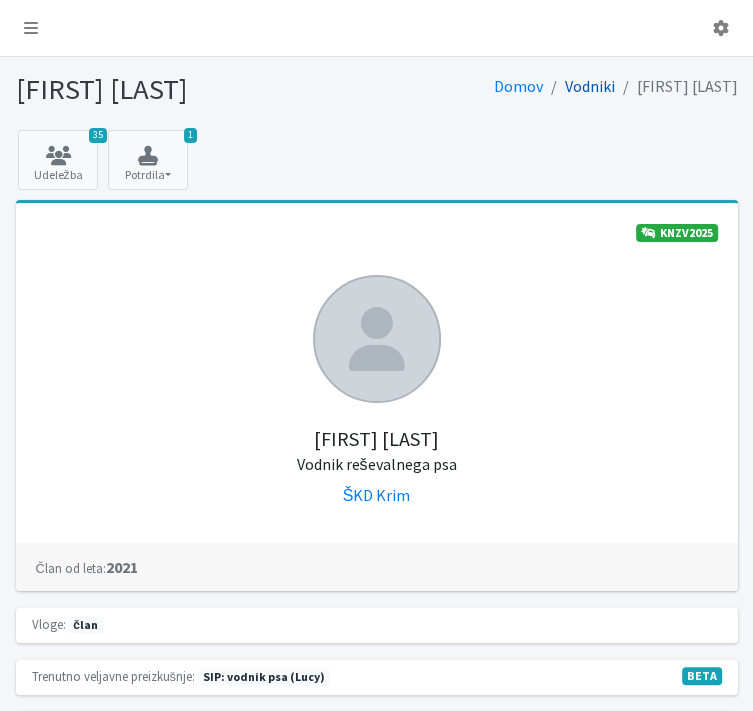 click on "Vodniki" at bounding box center [590, 86] 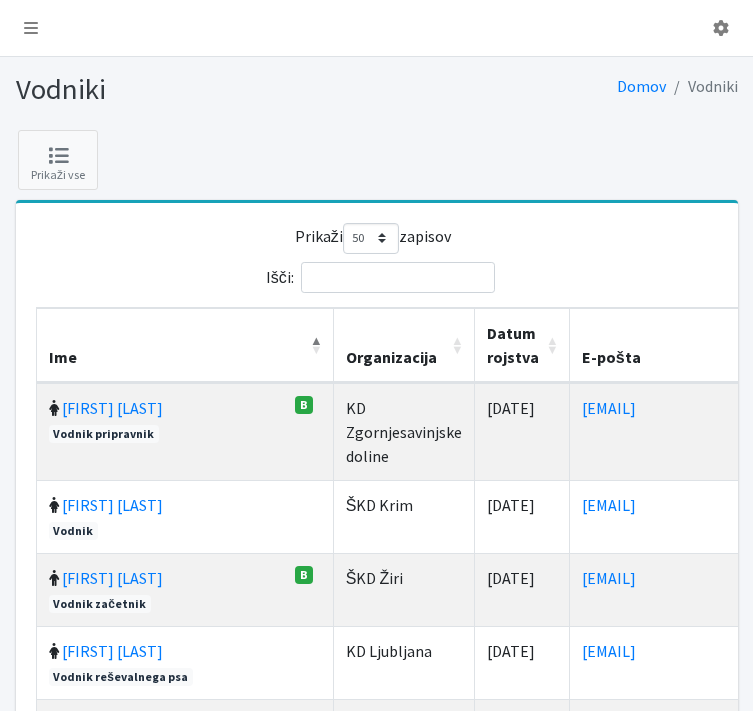 select on "50" 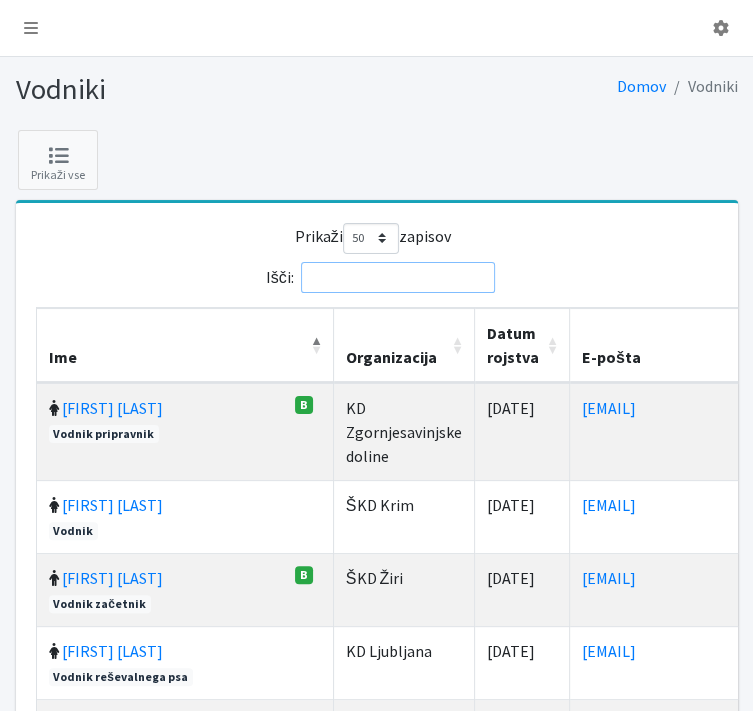 click on "Išči:" at bounding box center (398, 277) 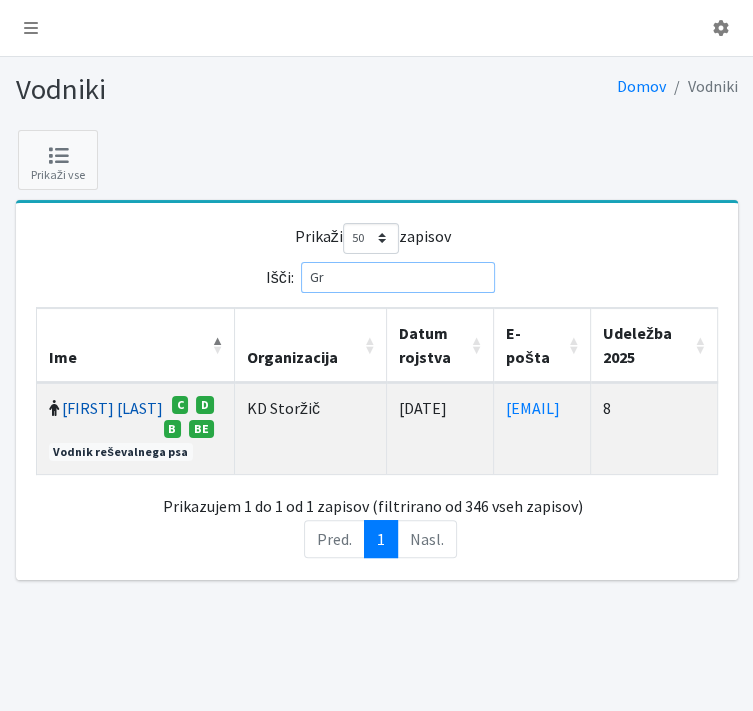 type on "Gr" 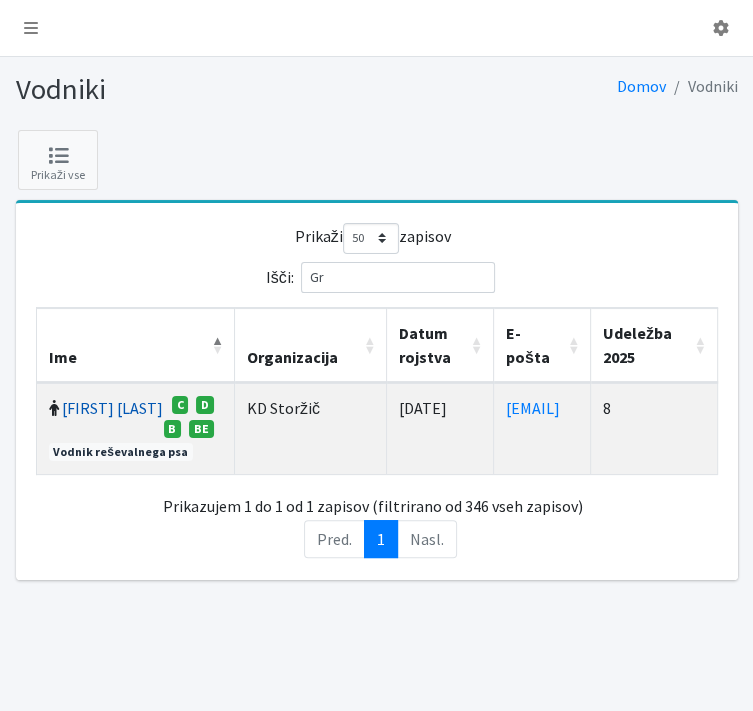 click on "[FIRST] [LAST]" at bounding box center [112, 408] 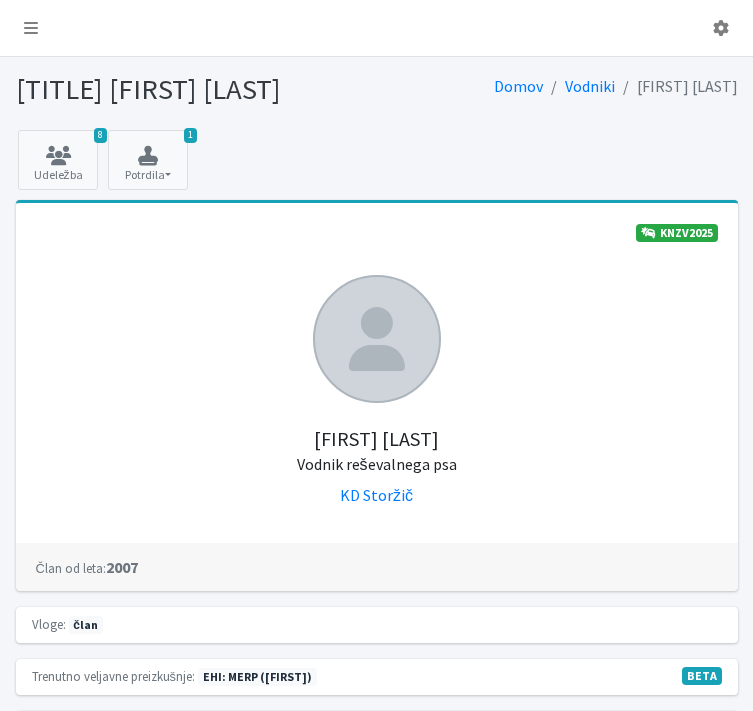scroll, scrollTop: 0, scrollLeft: 0, axis: both 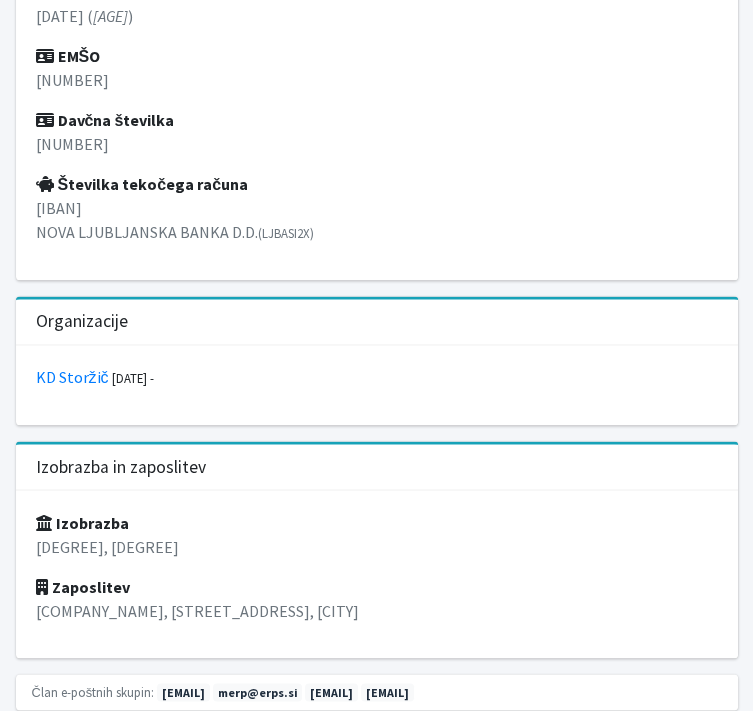 drag, startPoint x: 482, startPoint y: 299, endPoint x: 388, endPoint y: 306, distance: 94.26028 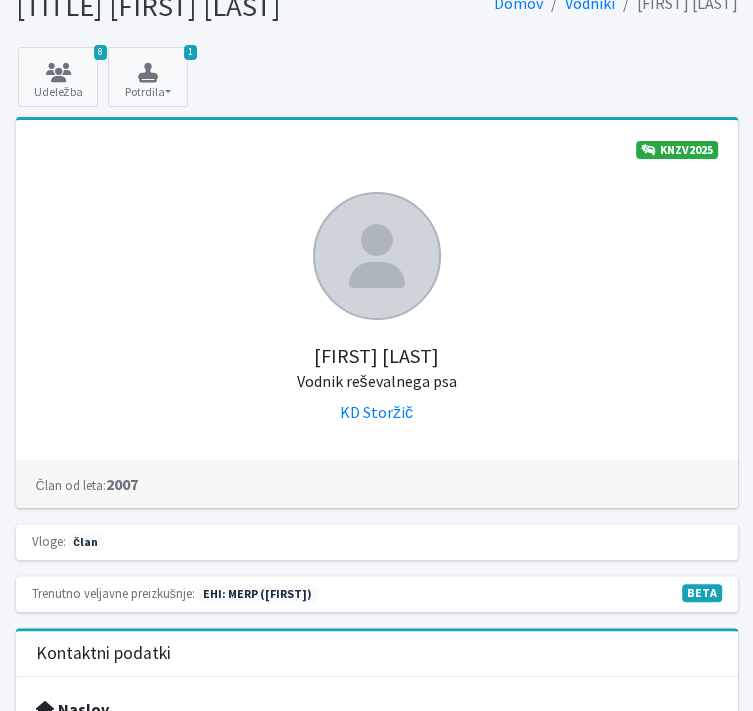 scroll, scrollTop: 0, scrollLeft: 0, axis: both 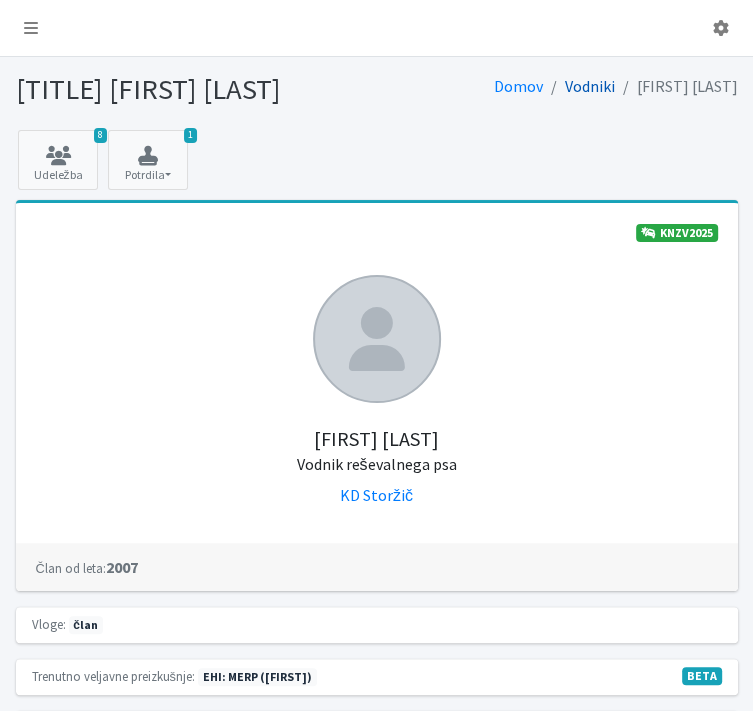 click on "Vodniki" at bounding box center (590, 86) 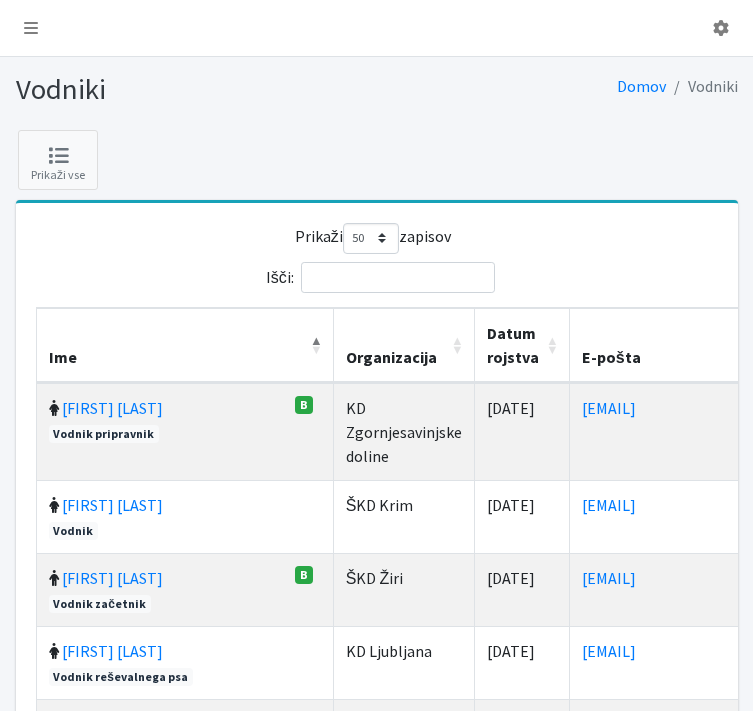 select on "50" 